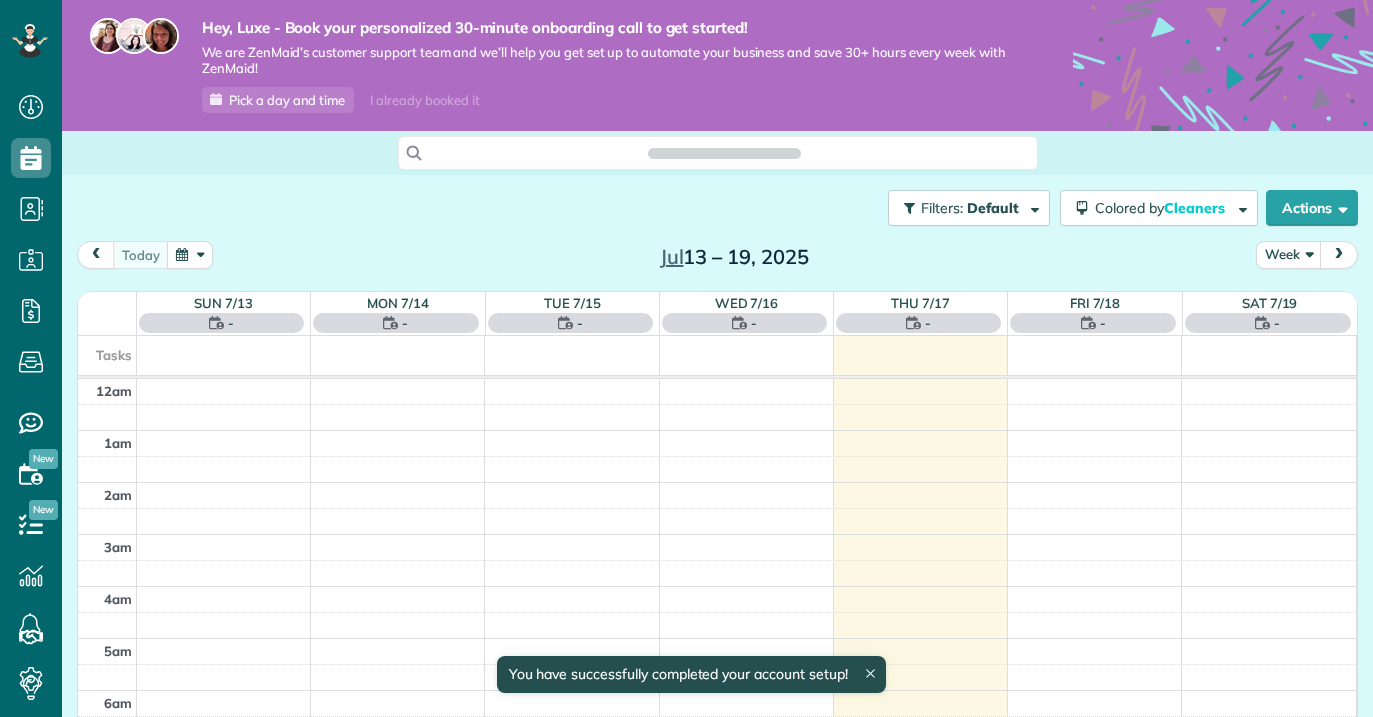 scroll, scrollTop: 0, scrollLeft: 0, axis: both 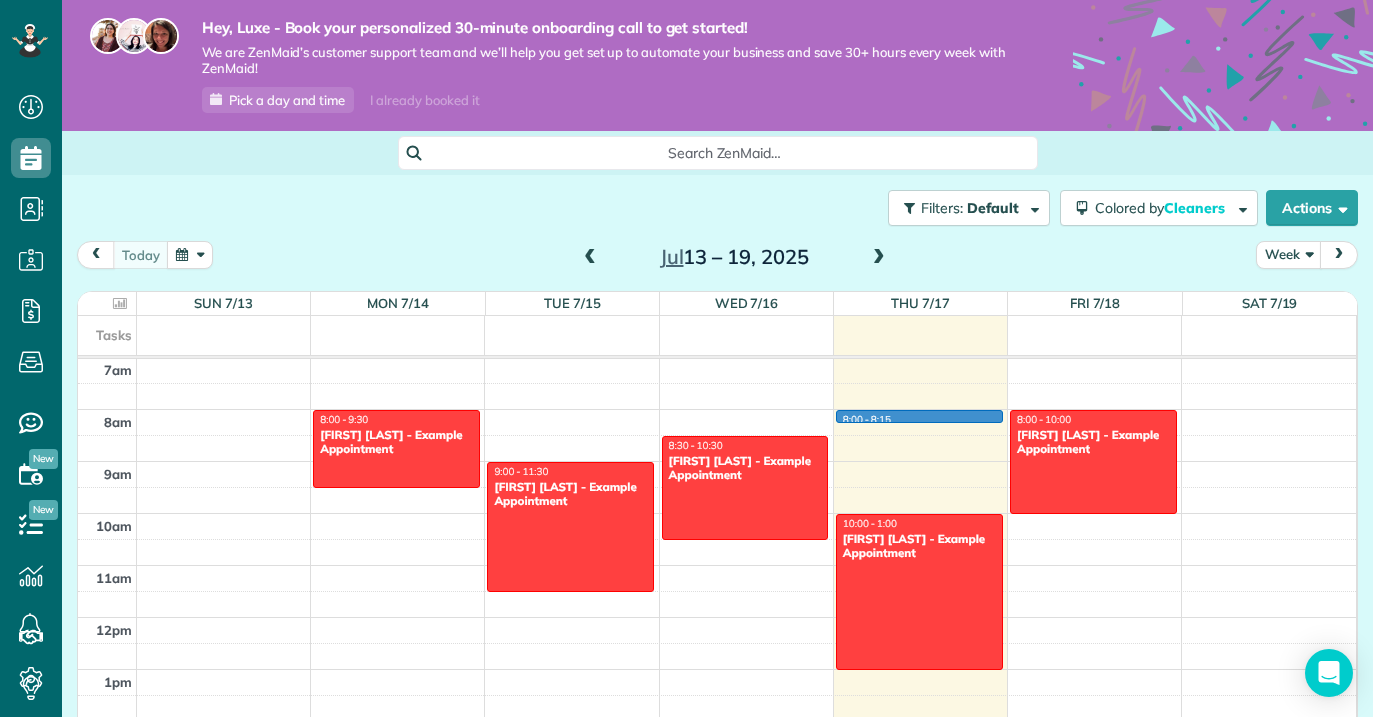 click on "12am 1am 2am 3am 4am 5am 6am 7am 8am 9am 10am 11am 12pm 1pm 2pm 3pm 4pm 5pm 6pm 7pm 8pm 9pm 10pm 11pm 8:00 - 9:30 Debbie Sardone - Example Appointment 1234 Wilshire Boulevard Los Angeles, CA 90017 9:00 - 11:30 Carolyn Arellano - Example Appointment 8970 Bolsa Avenue Westminster, CA 92683 8:30 - 10:30 Sharon Tinberg - Example Appointment 6375 West Charleston Boulevard Las Vegas, NV 89146 8:00 - 8:15 10:00 - 1:00 Amar Ghose - Example Appointment 673 Park Boulevard Palo Alto, CA 94306 8:00 - 10:00 Chris Schwab - Example Appointment 8920 Wilshire Boulevard Beverly Hills, CA 90211" at bounding box center [717, 617] 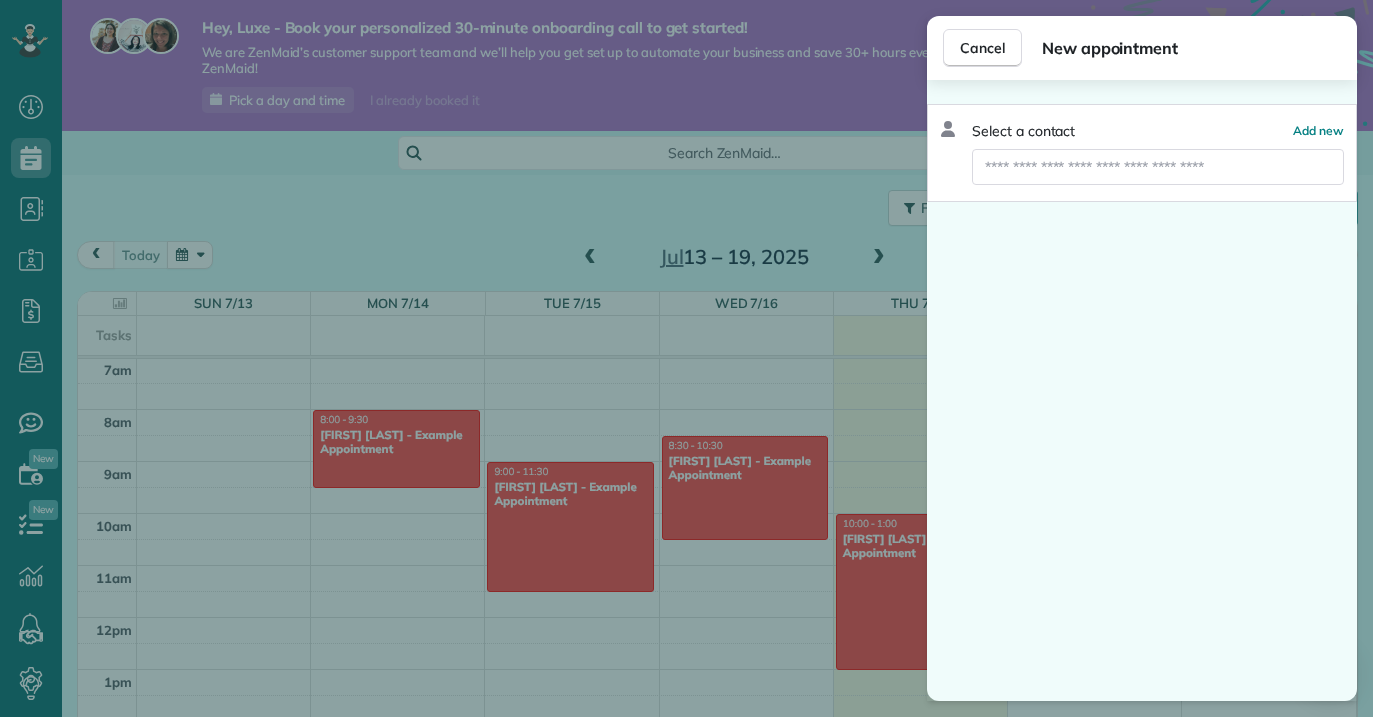 click on "Select a contact Add new" at bounding box center (1142, 390) 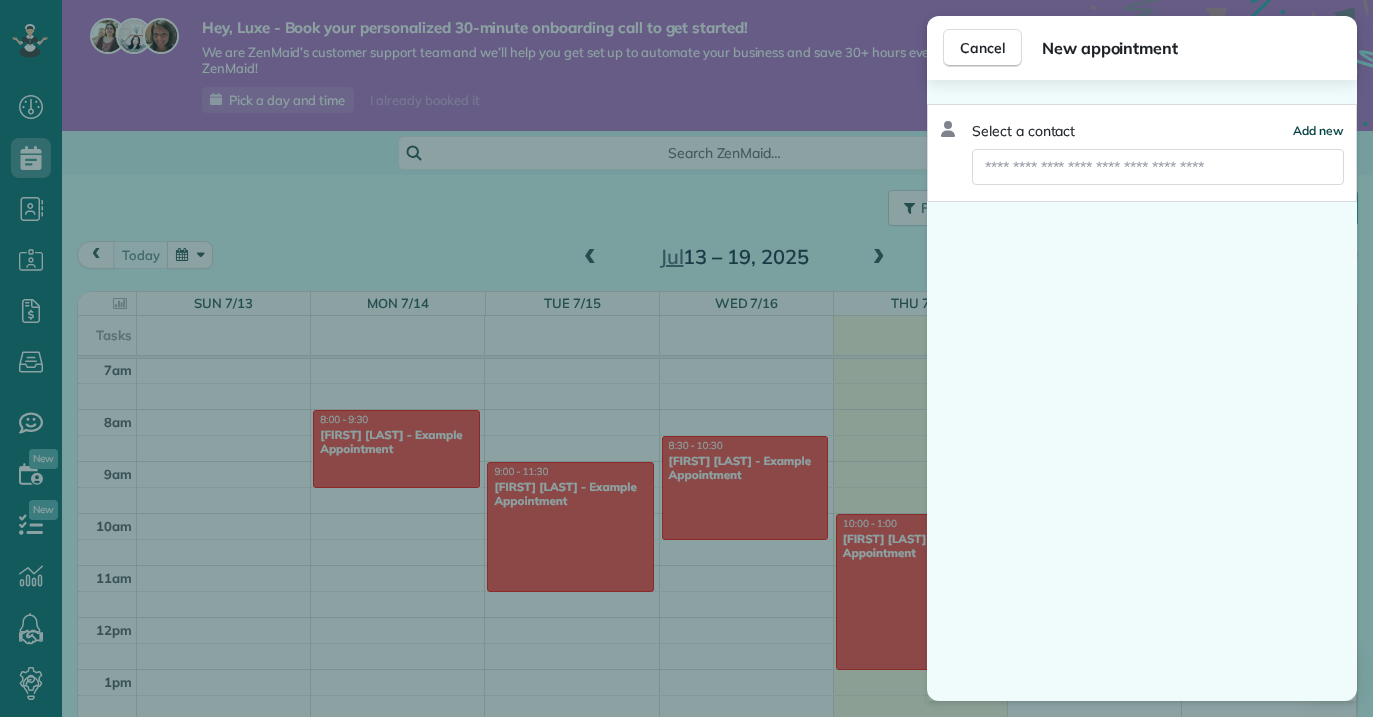 click on "Add new" at bounding box center [1318, 130] 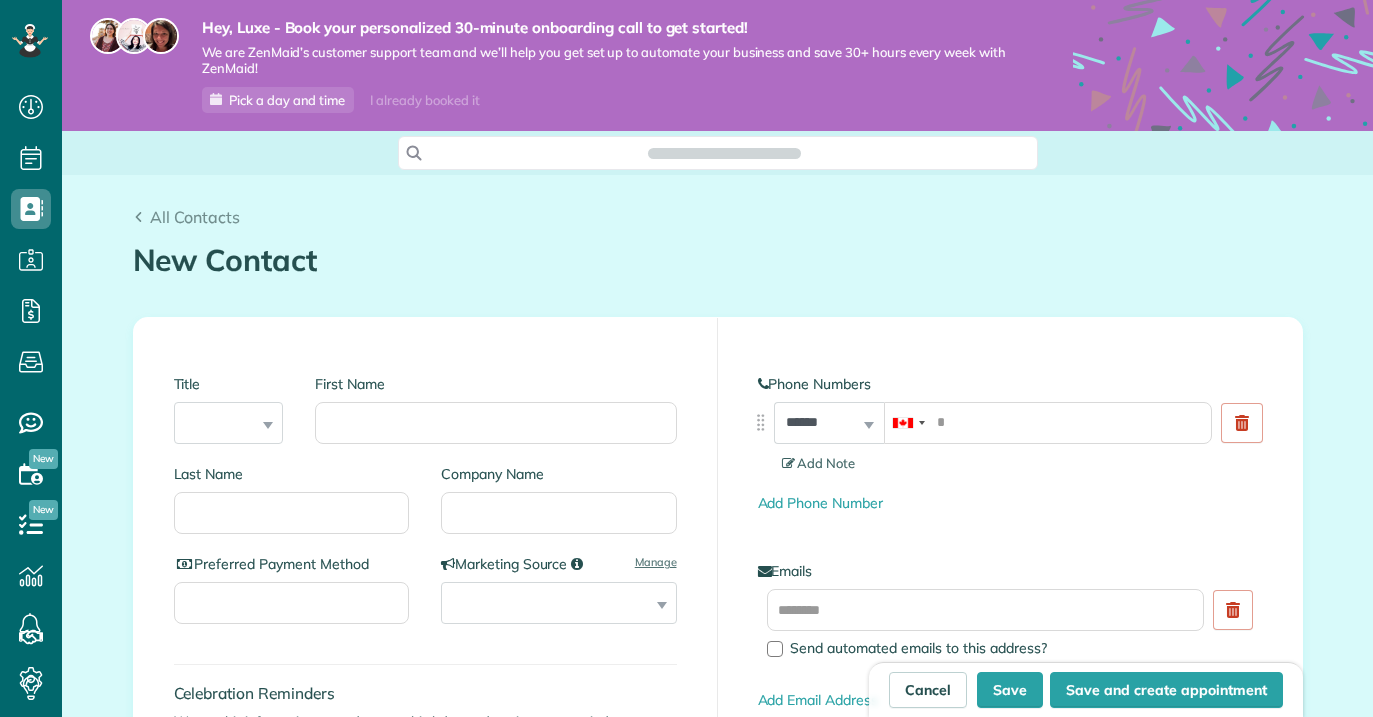 scroll, scrollTop: 0, scrollLeft: 0, axis: both 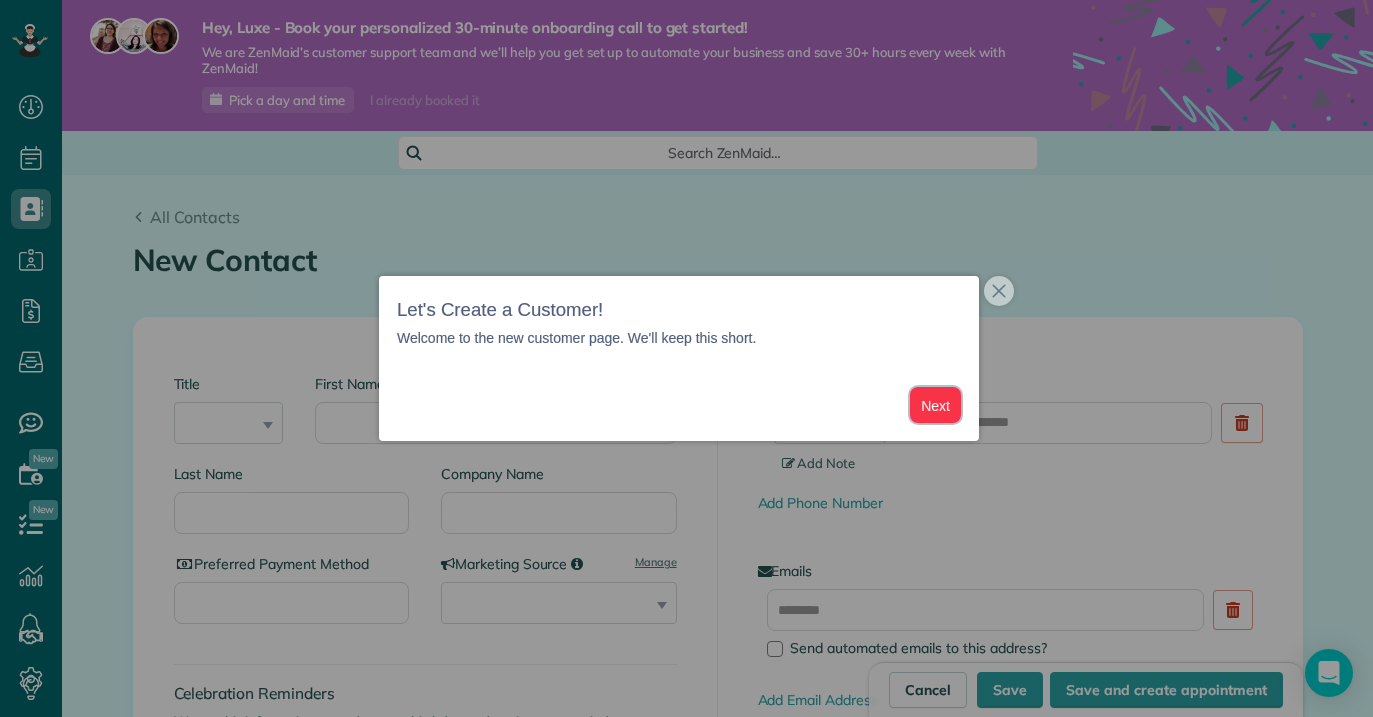 click on "Next" at bounding box center (935, 405) 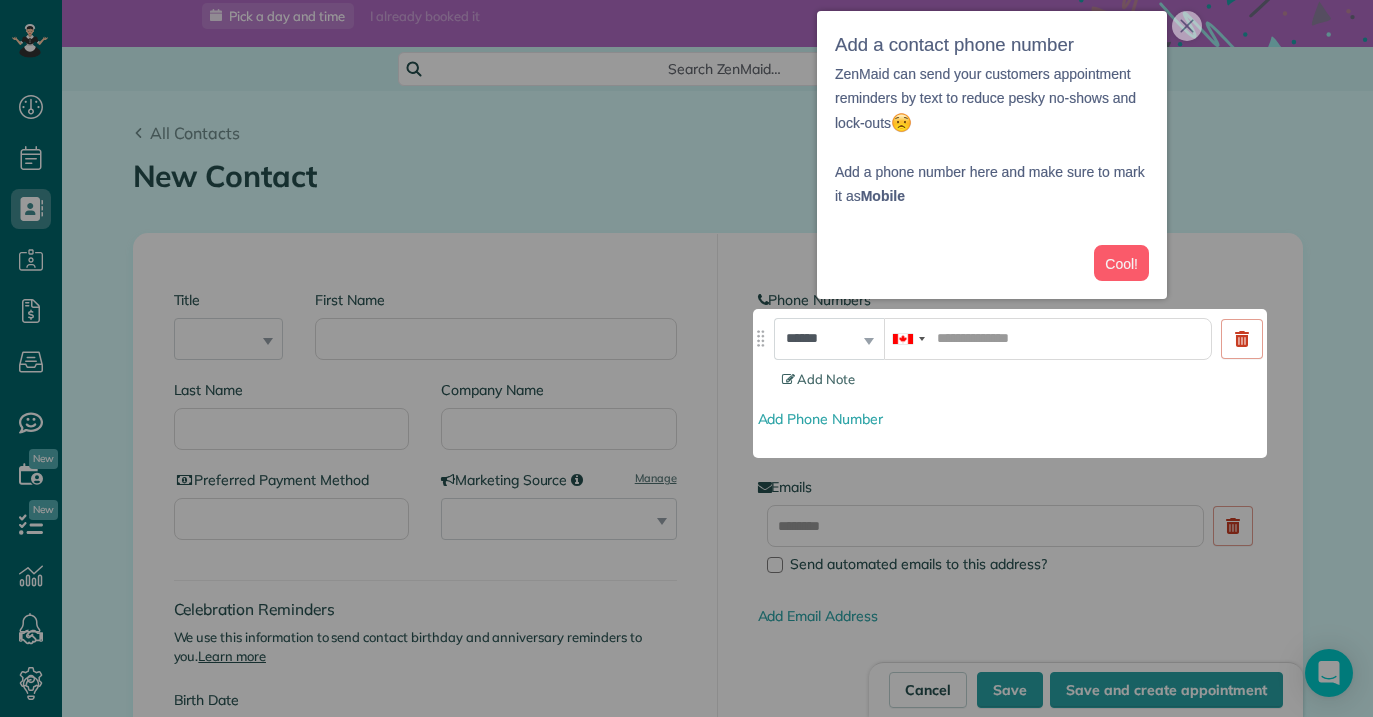 scroll, scrollTop: 85, scrollLeft: 0, axis: vertical 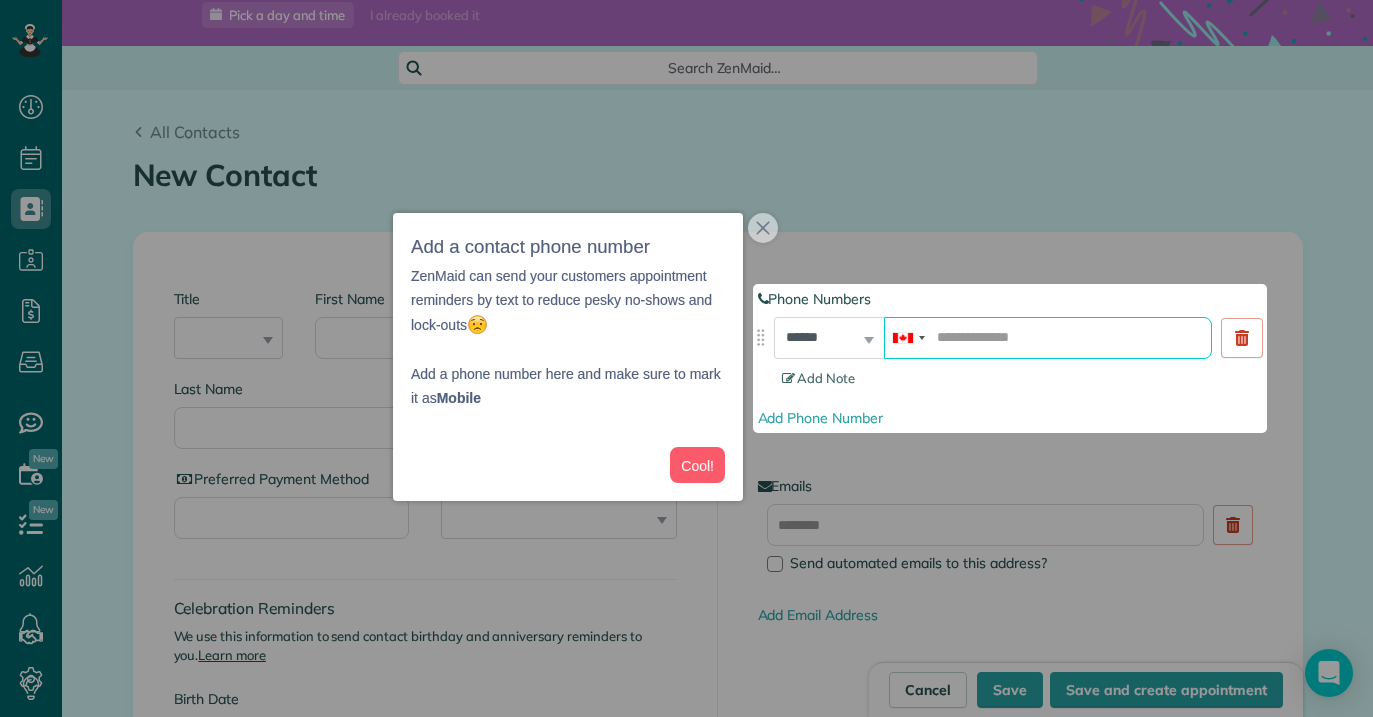 click at bounding box center [1048, 338] 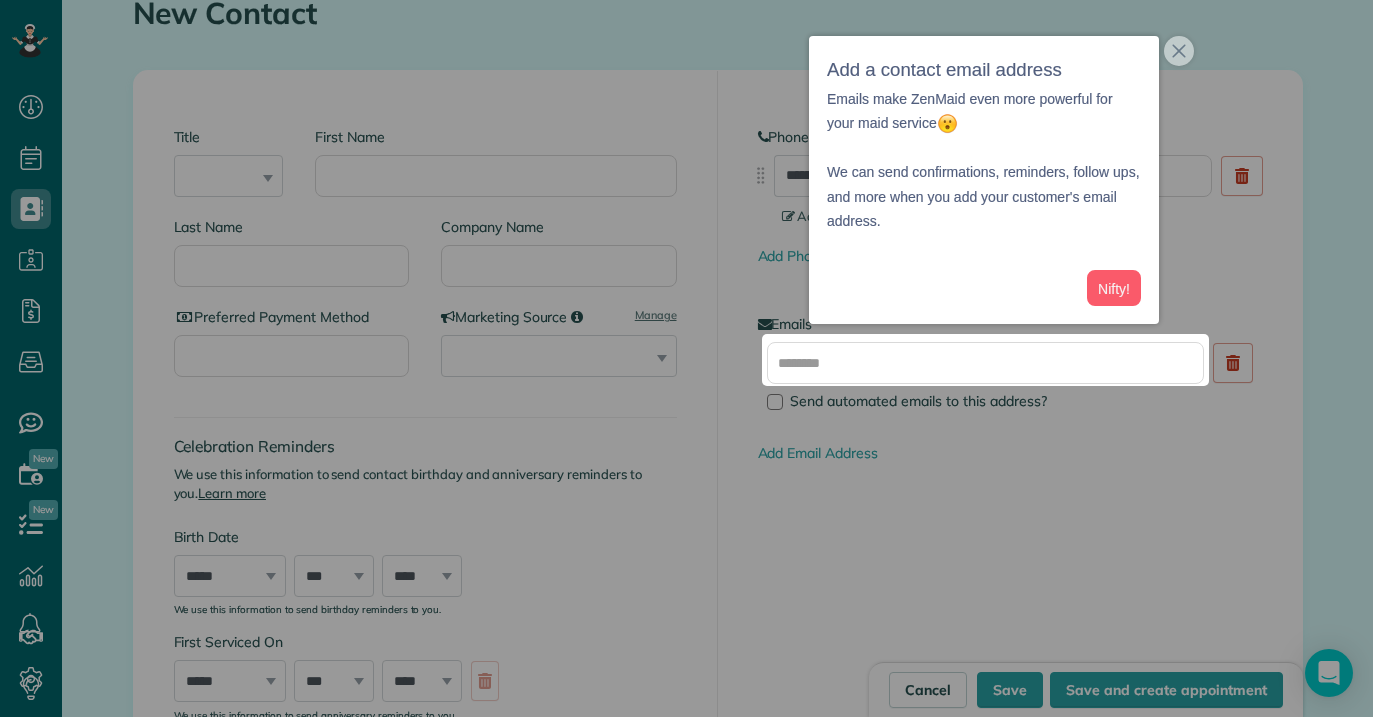 scroll, scrollTop: 251, scrollLeft: 0, axis: vertical 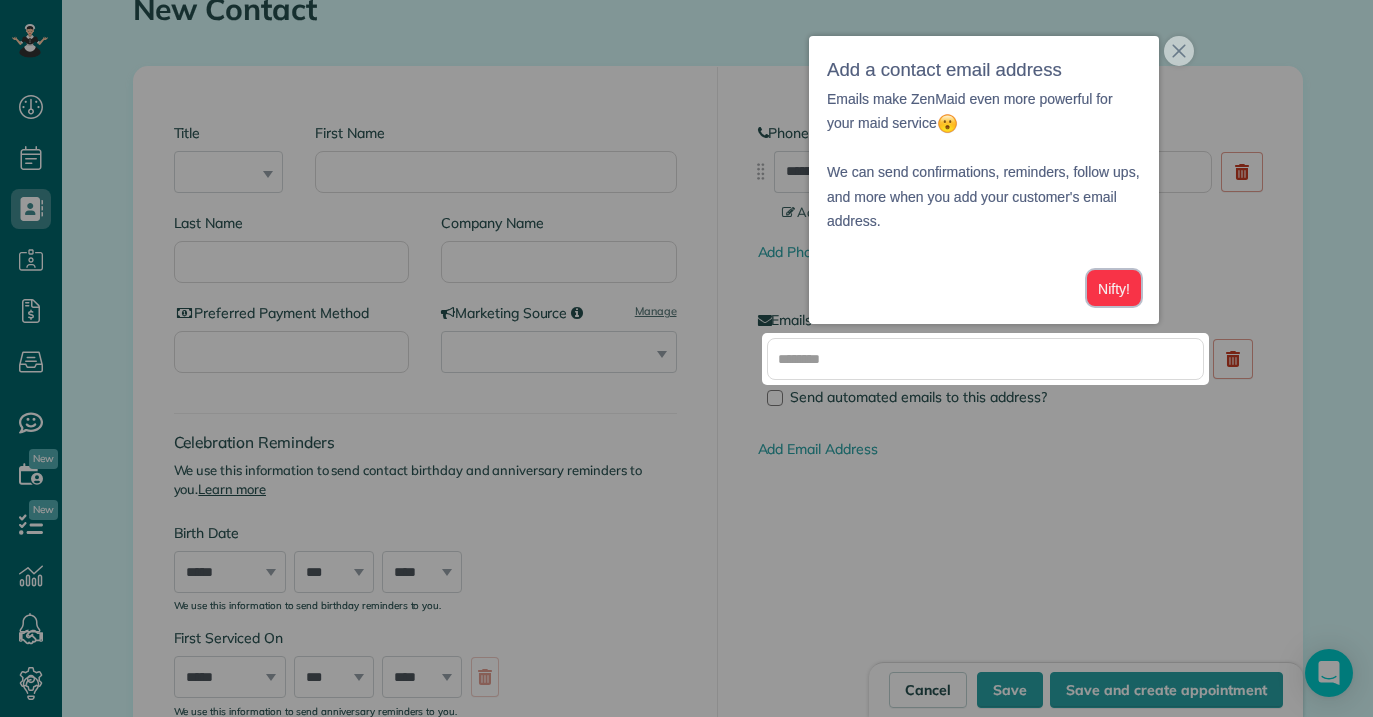 click on "Nifty!" at bounding box center (1114, 288) 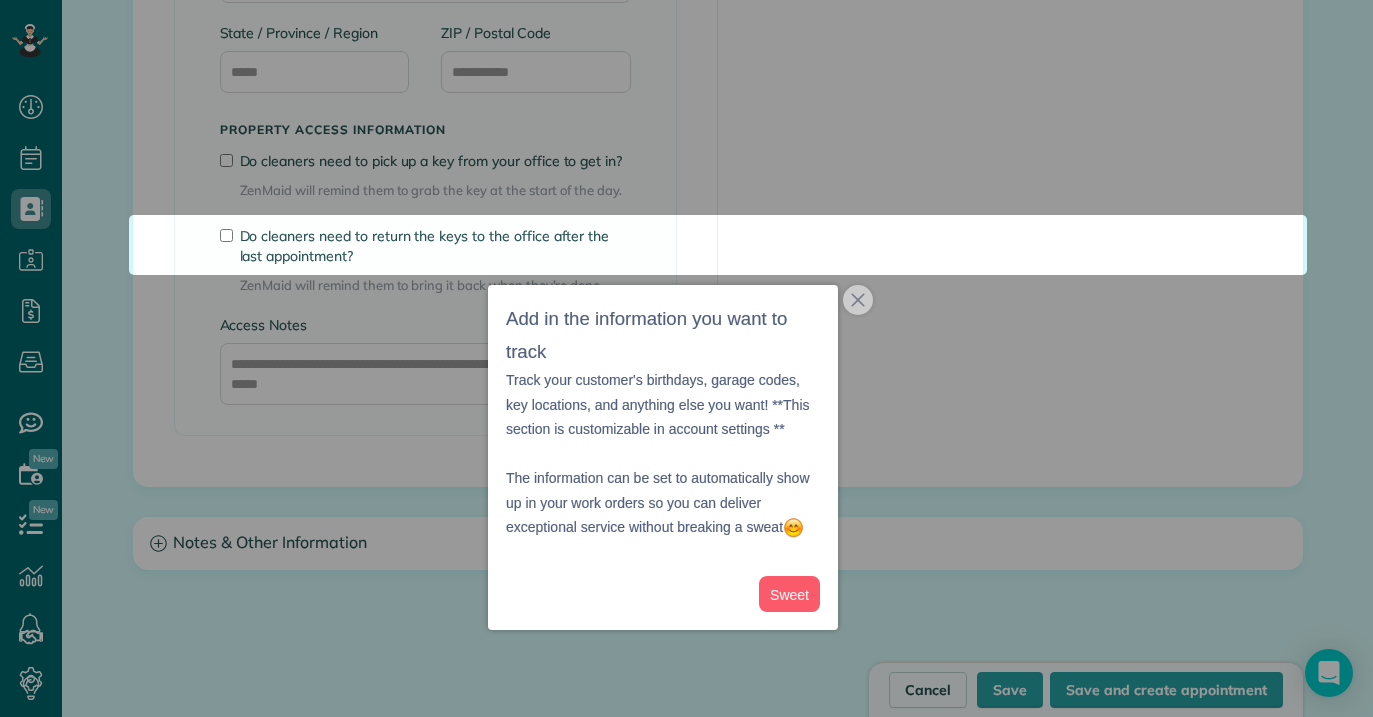 scroll, scrollTop: 1764, scrollLeft: 0, axis: vertical 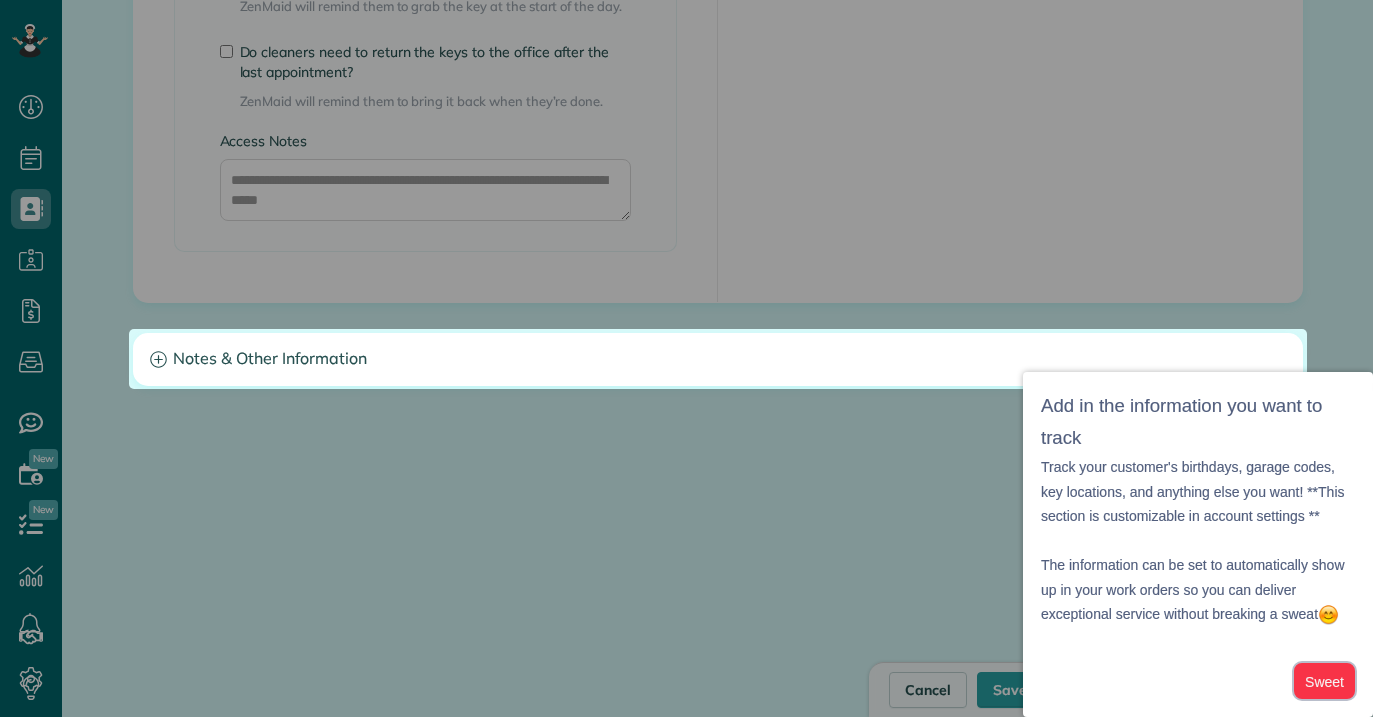 click on "Sweet" at bounding box center [1324, 681] 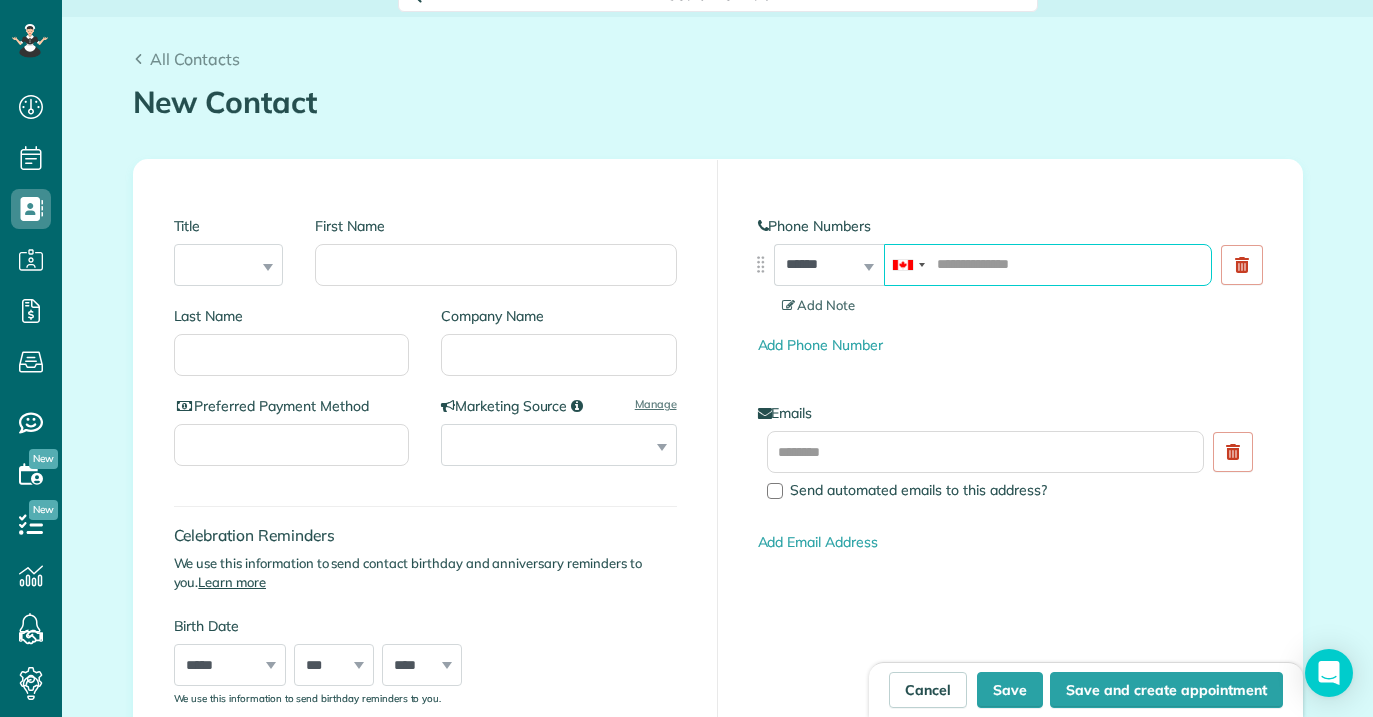 scroll, scrollTop: 0, scrollLeft: 0, axis: both 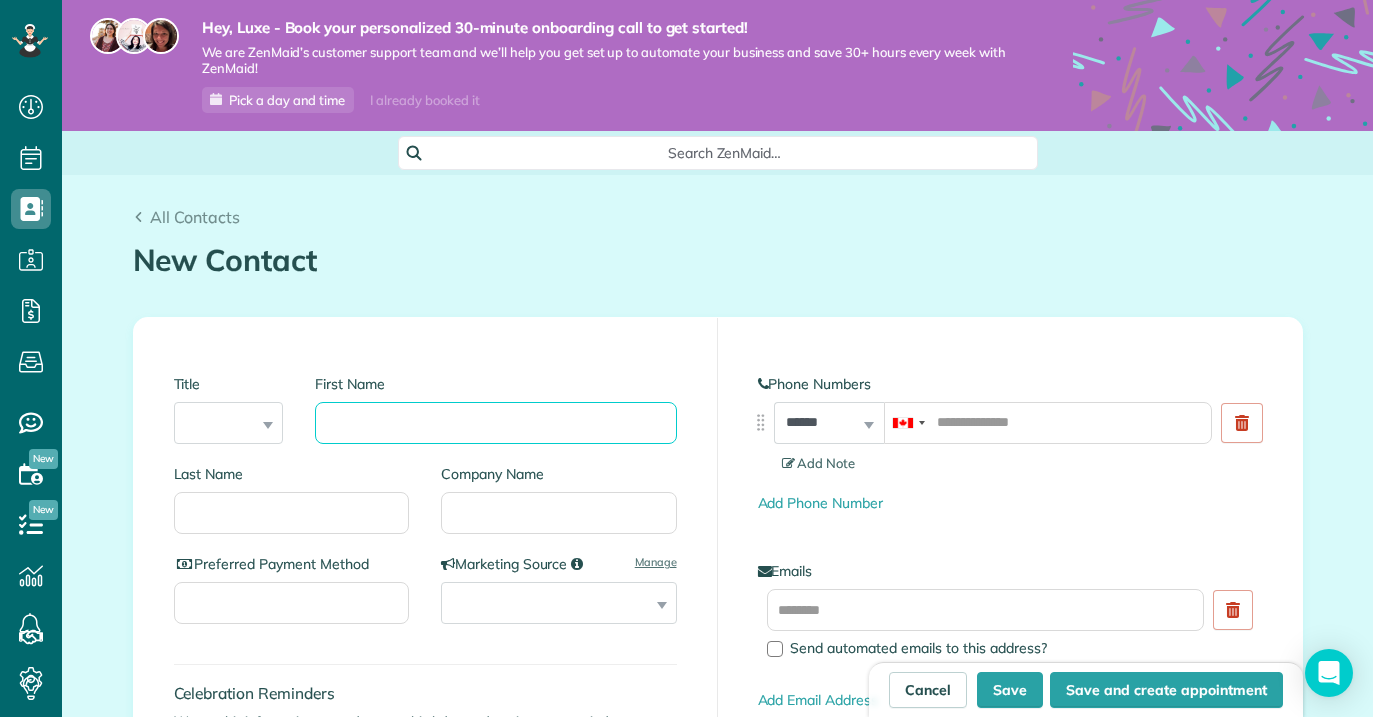 click on "First Name" at bounding box center (495, 423) 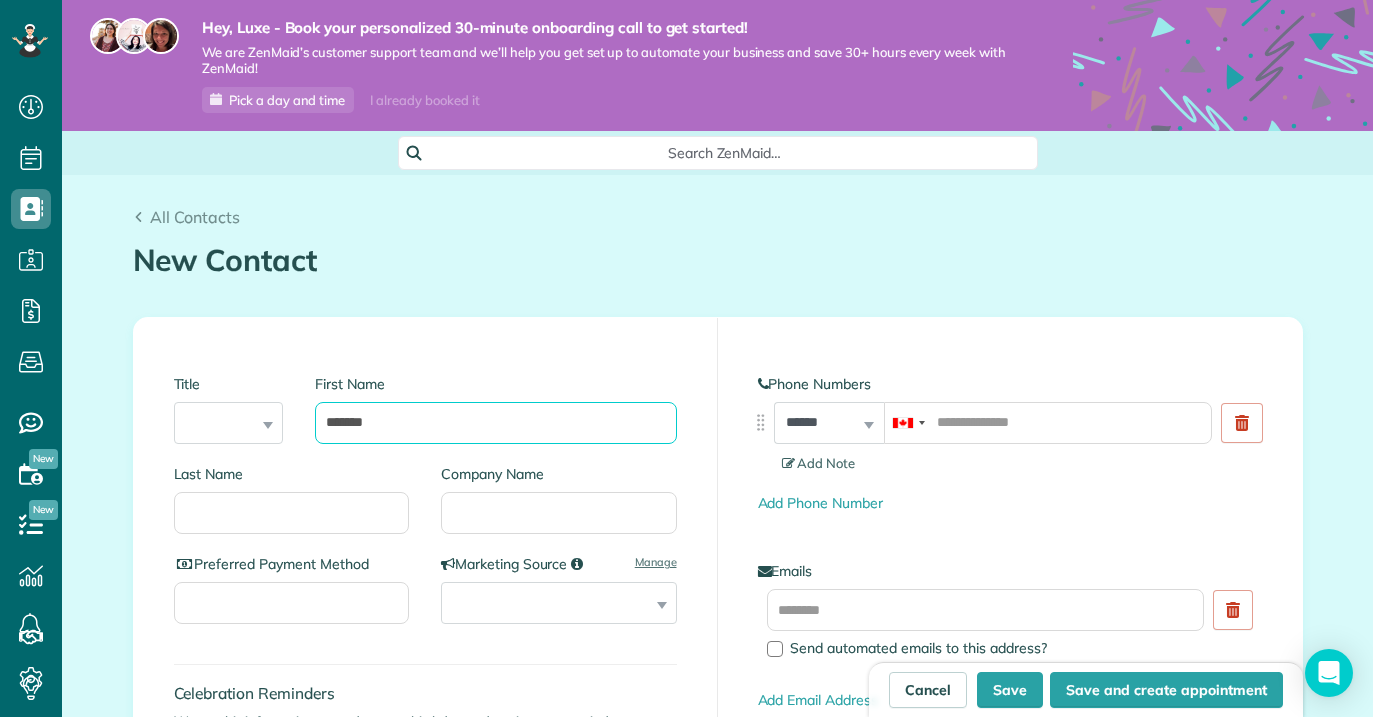 type on "*******" 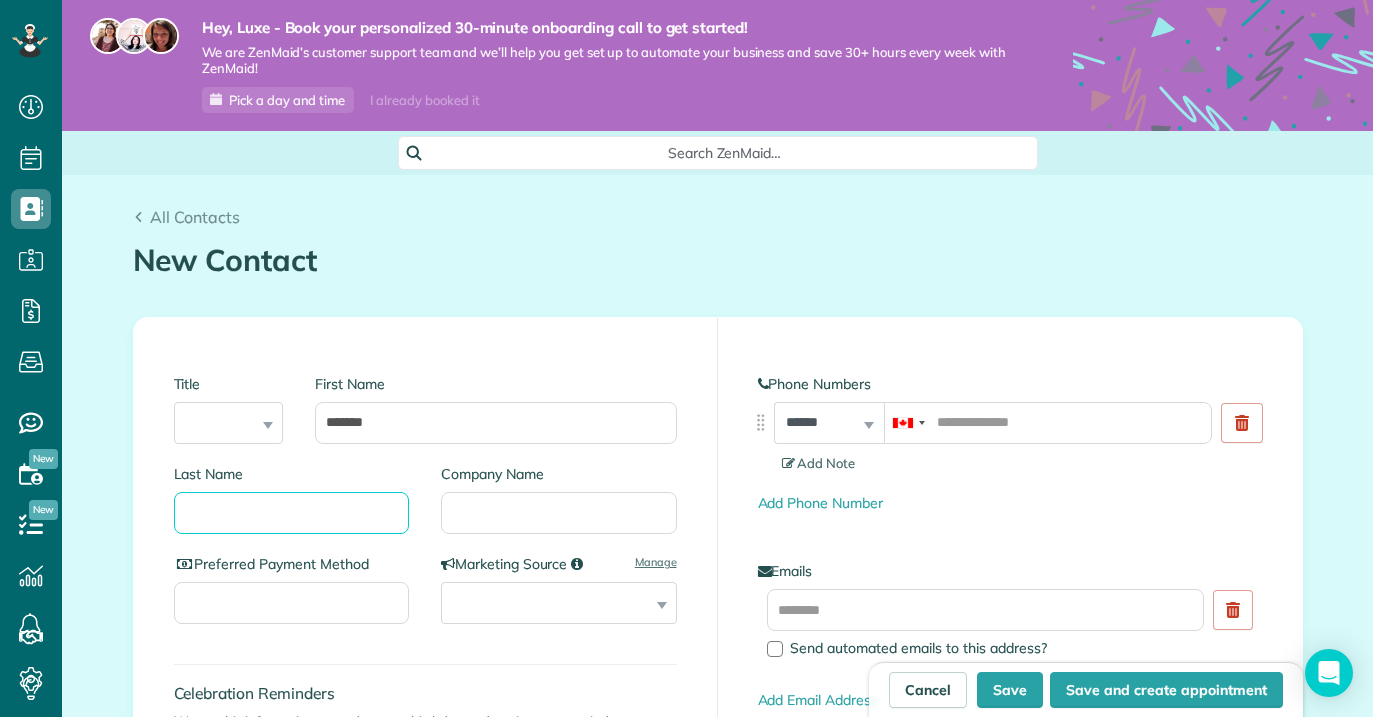click on "Last Name" at bounding box center (292, 513) 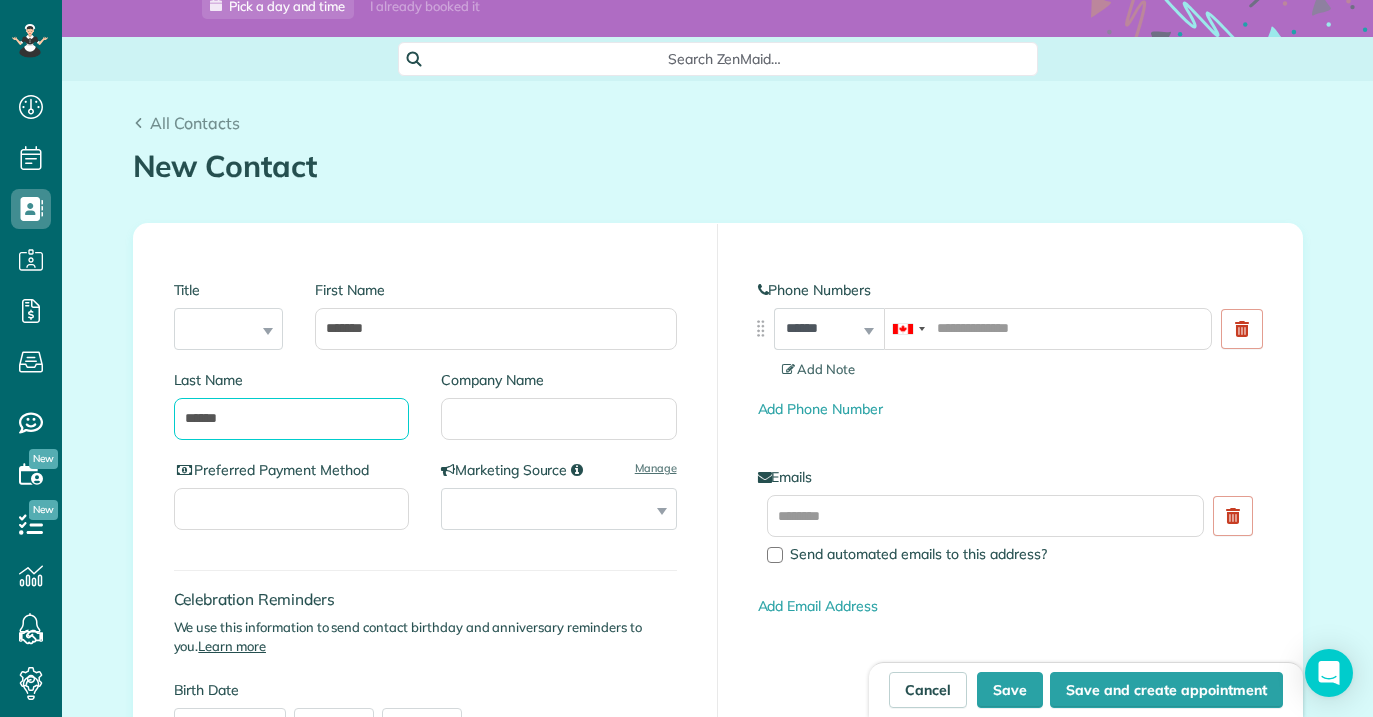 scroll, scrollTop: 109, scrollLeft: 0, axis: vertical 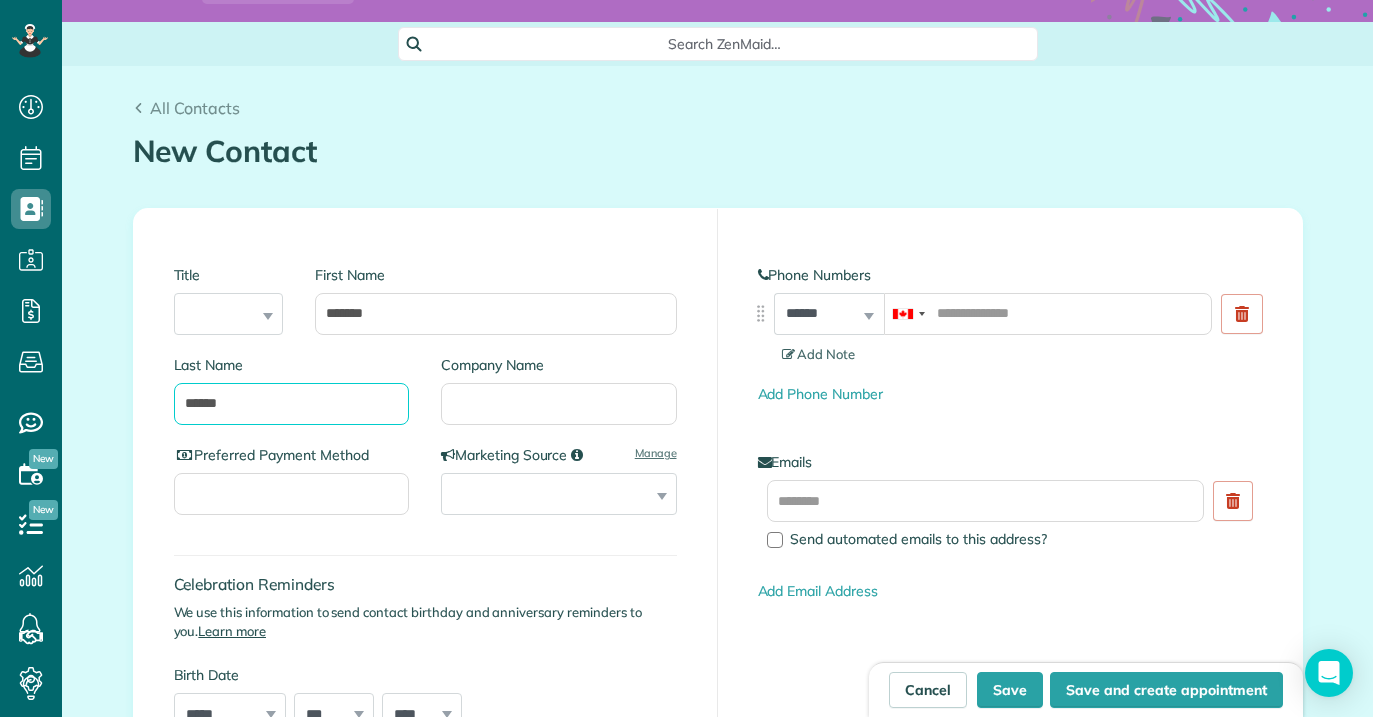 type on "******" 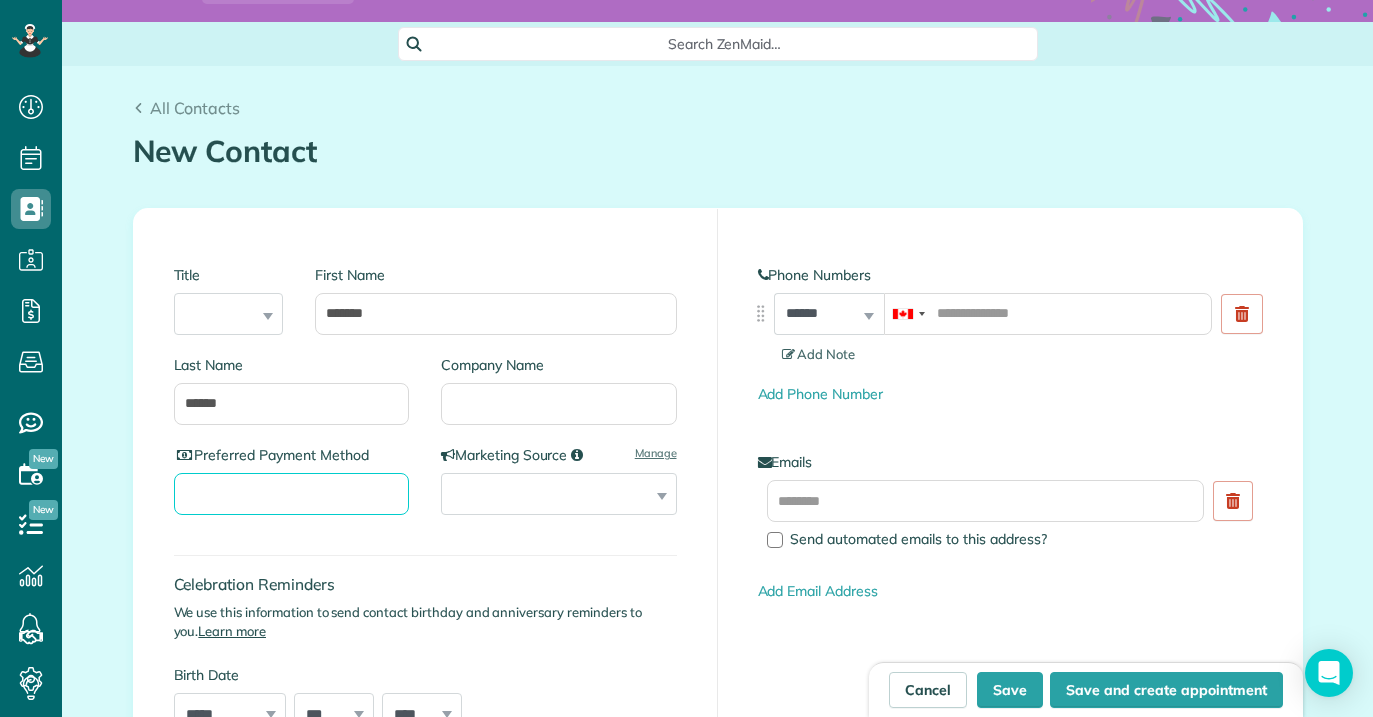 click on "Preferred Payment Method" at bounding box center [292, 494] 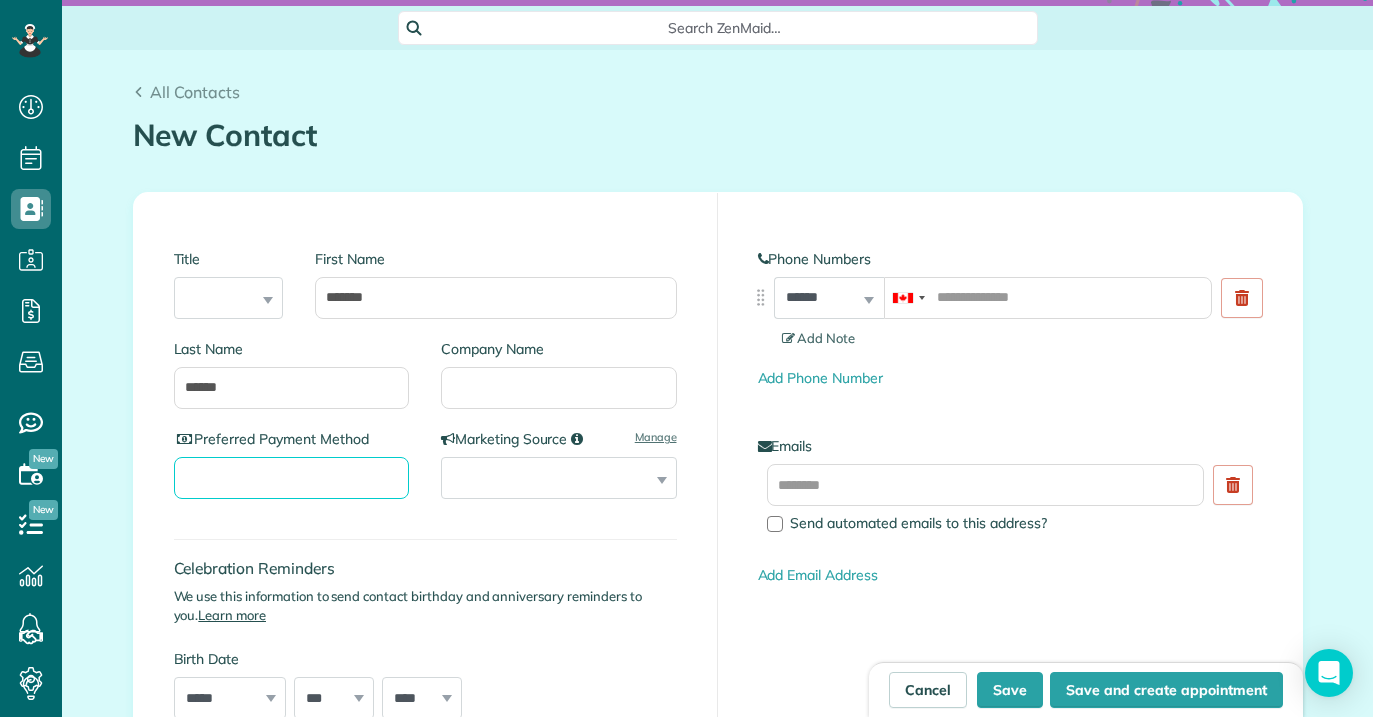 scroll, scrollTop: 132, scrollLeft: 0, axis: vertical 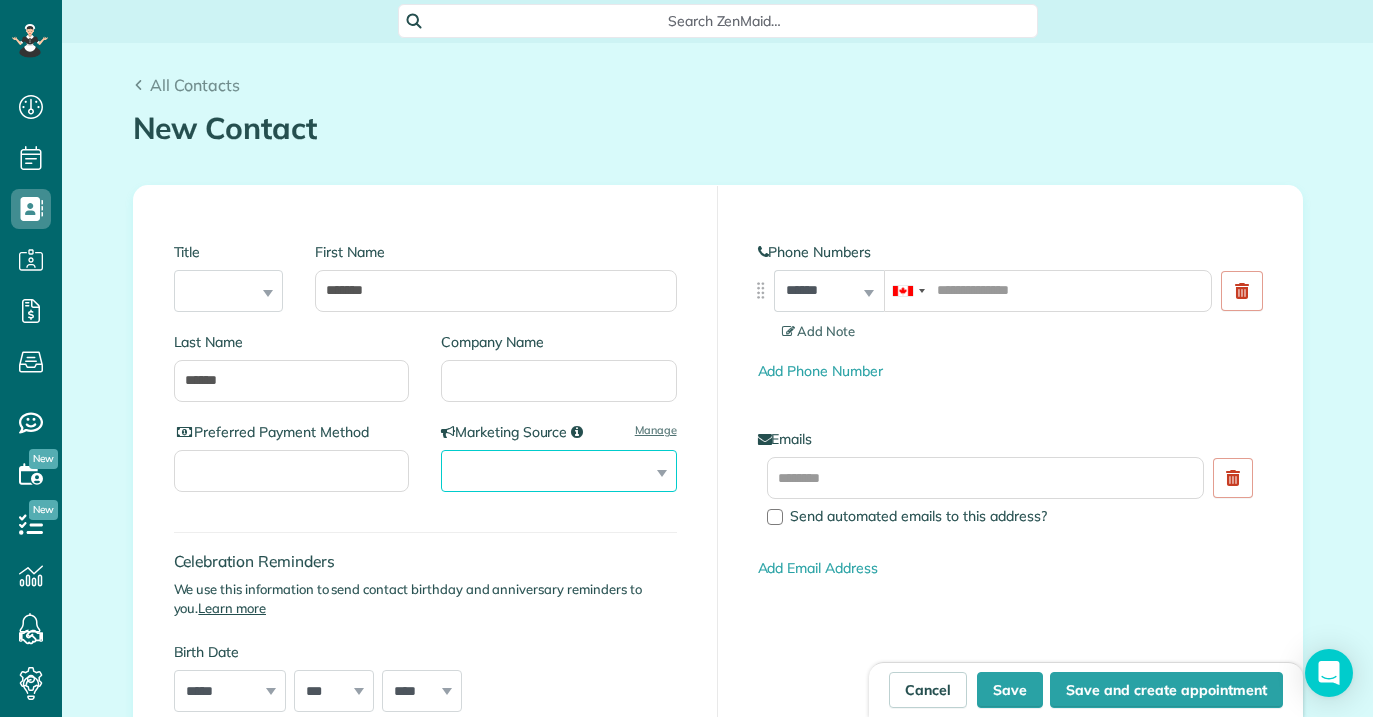 click on "**********" at bounding box center (559, 471) 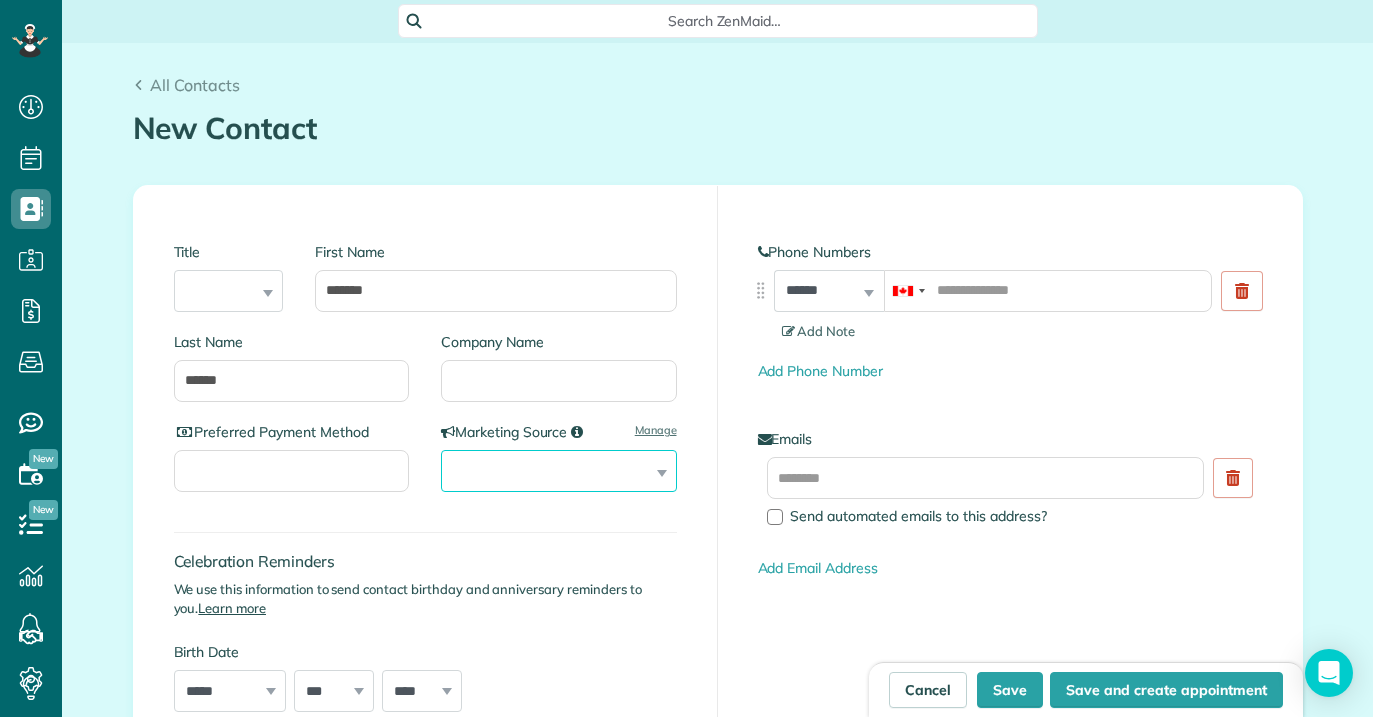 select on "**********" 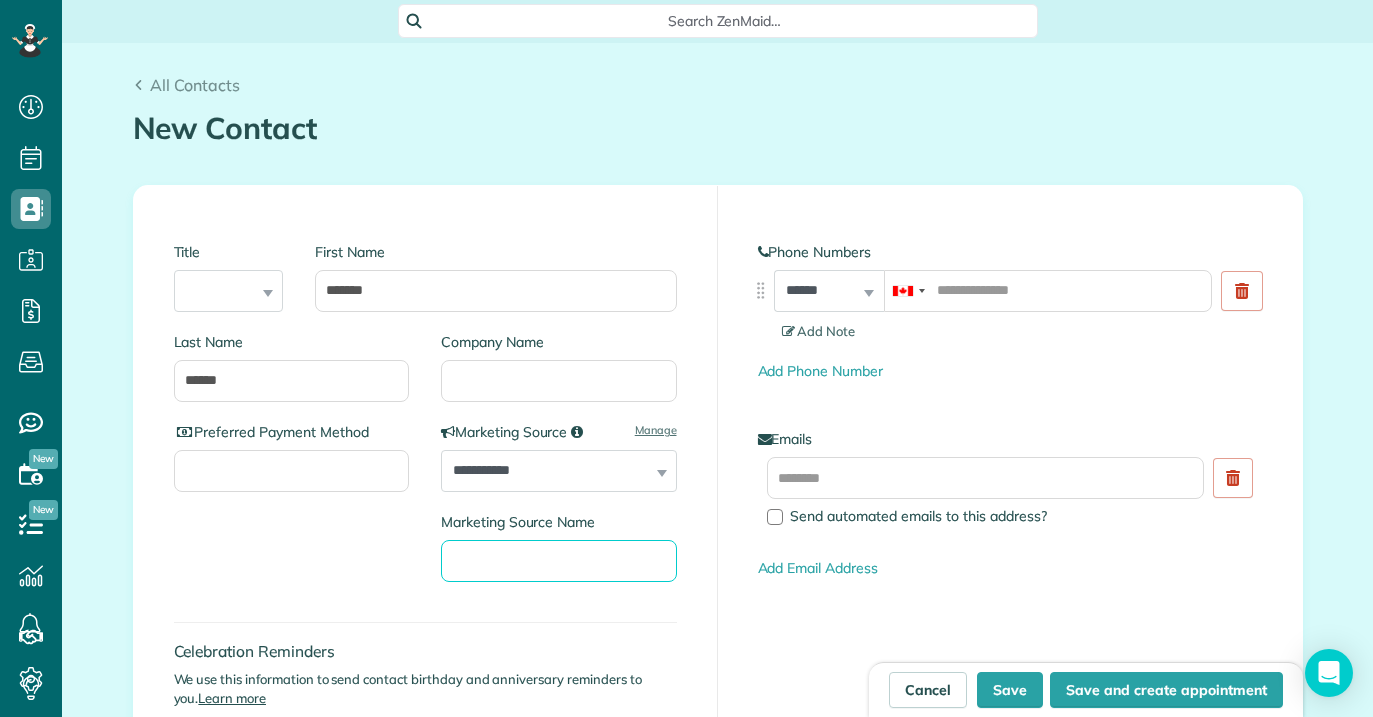 click on "Marketing Source Name" at bounding box center (559, 561) 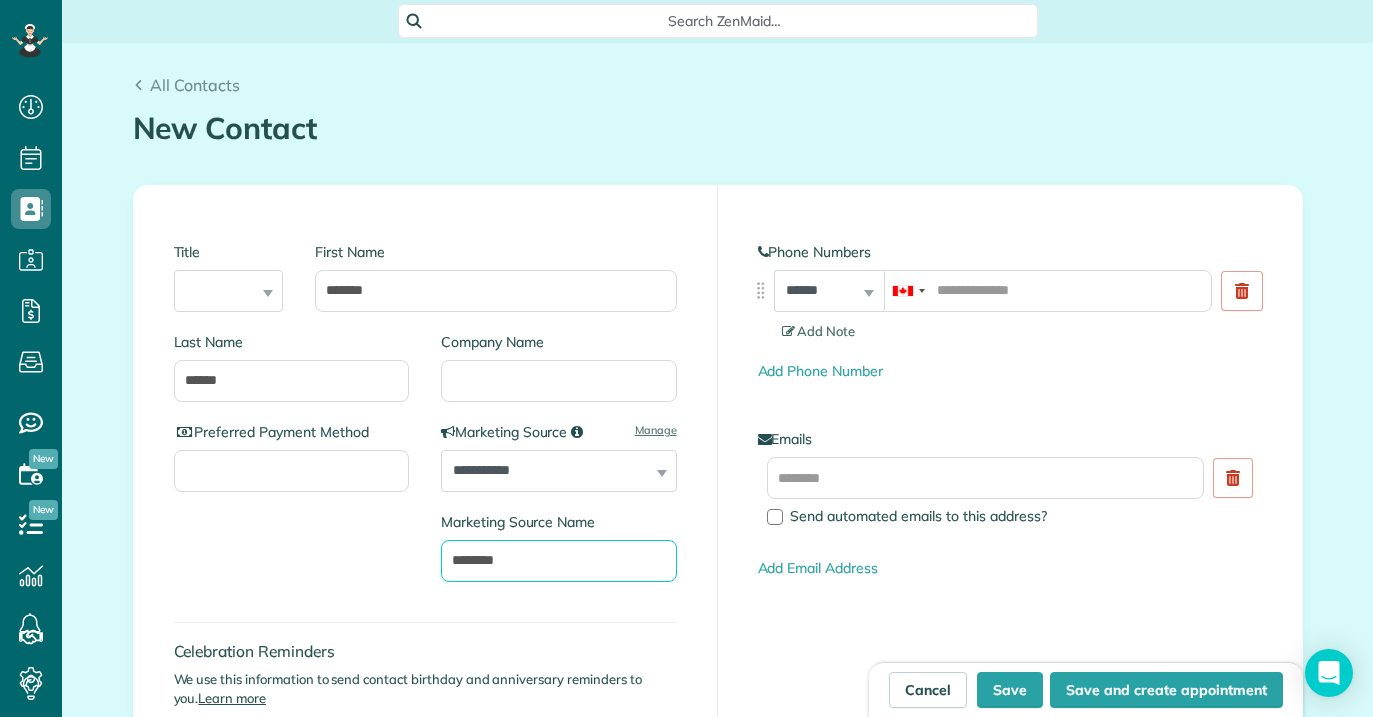 type on "********" 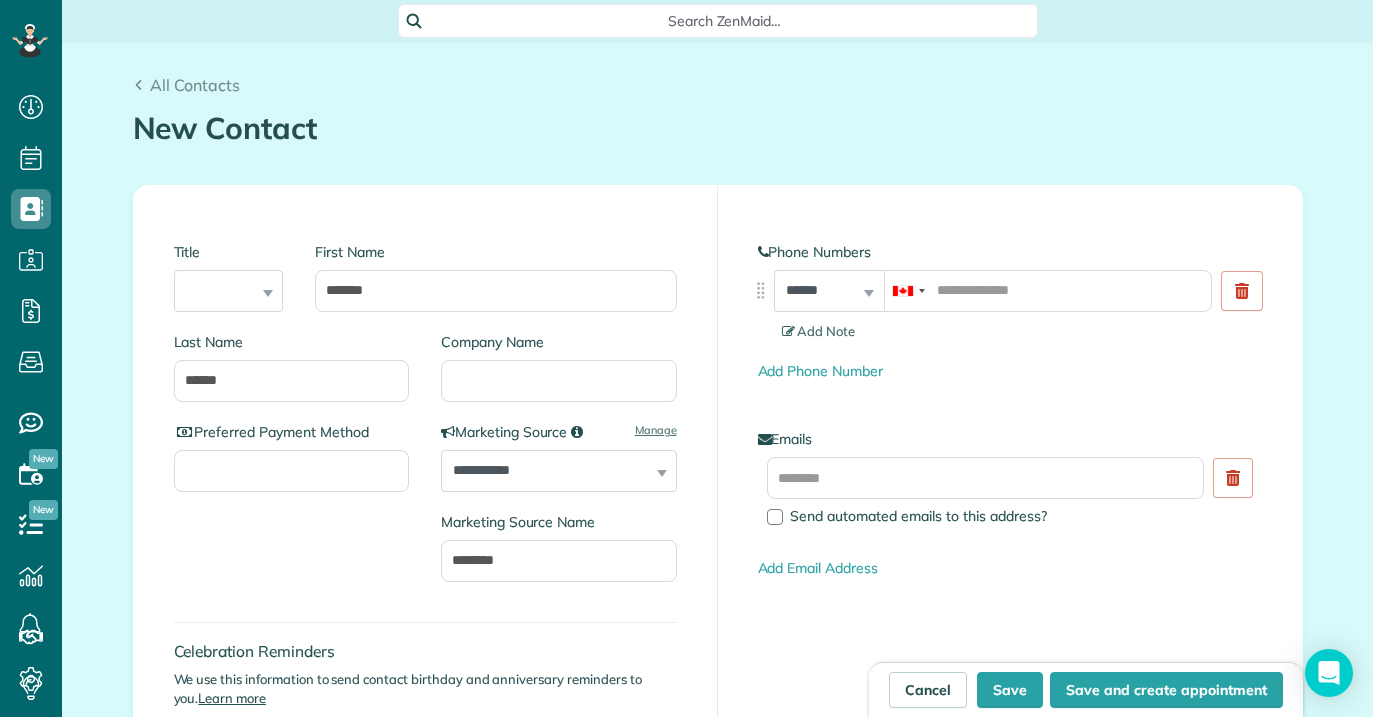click on "Celebration Reminders
We use this information to send contact birthday and anniversary reminders to you.
Learn more
Birth Date
*****
*******
********
*****
*****
***
****
****
******
*********
*******
********
********
***
*
*
*
*
*
*
*
*
*
**
**
**
**
**
**
**
**
**
**
**
**
**
**
**
**
**
**
**
**
**
**
****
****
****
****
****
****
****
****
****
****
****
****
****
****
****
****
****
****
****
****
****
****
****
****
****
****
****
****
****
****
****
****
****
****
****
****
****
****
****
****
****
****
****
****
****
****
****
****
****
****
****
****
****
****
****
****
****
****
****
****
****" at bounding box center (425, 711) 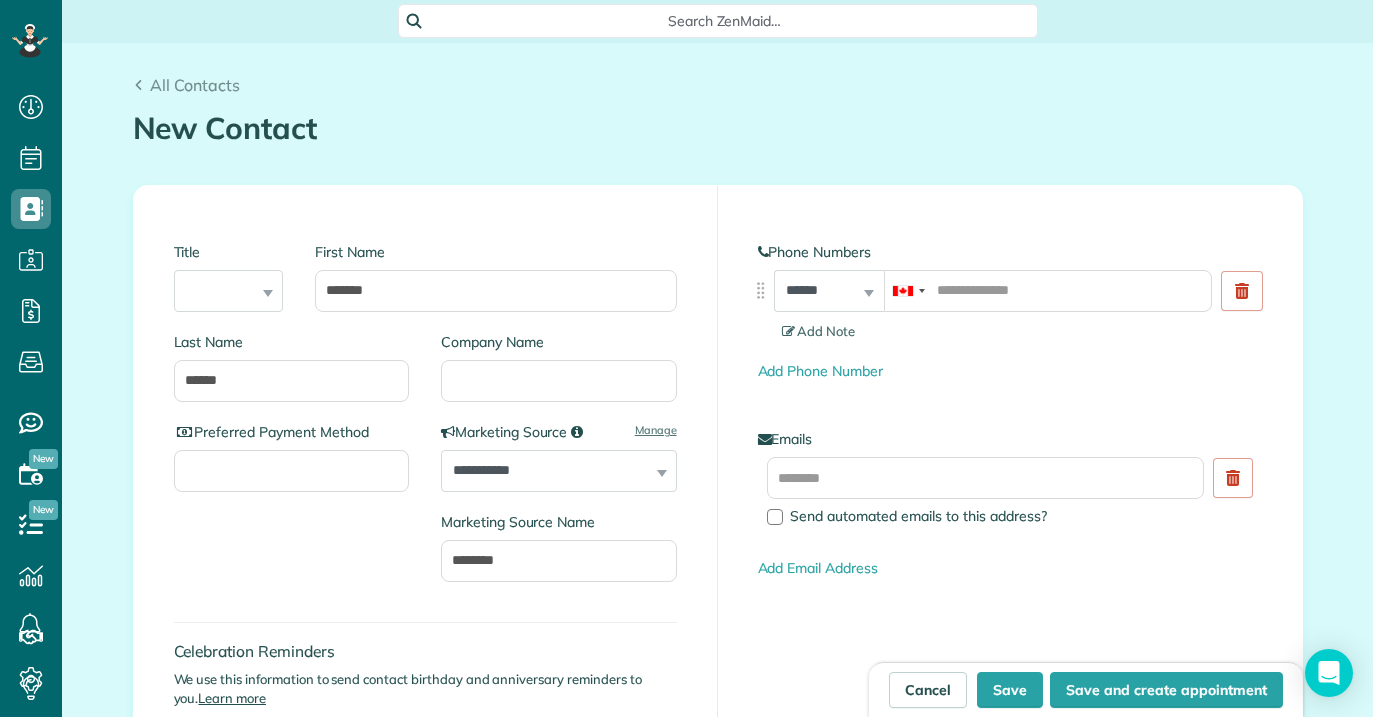 click on "**********" at bounding box center [425, 512] 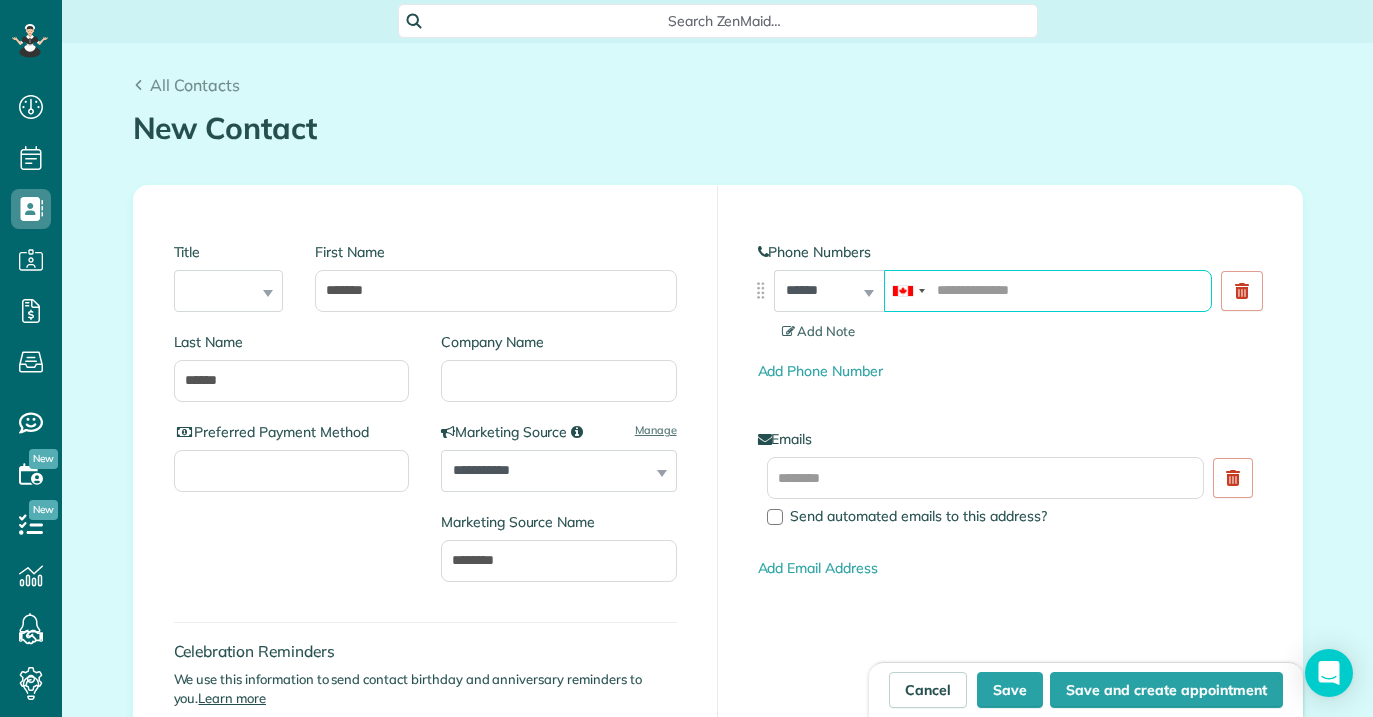 click at bounding box center [1048, 291] 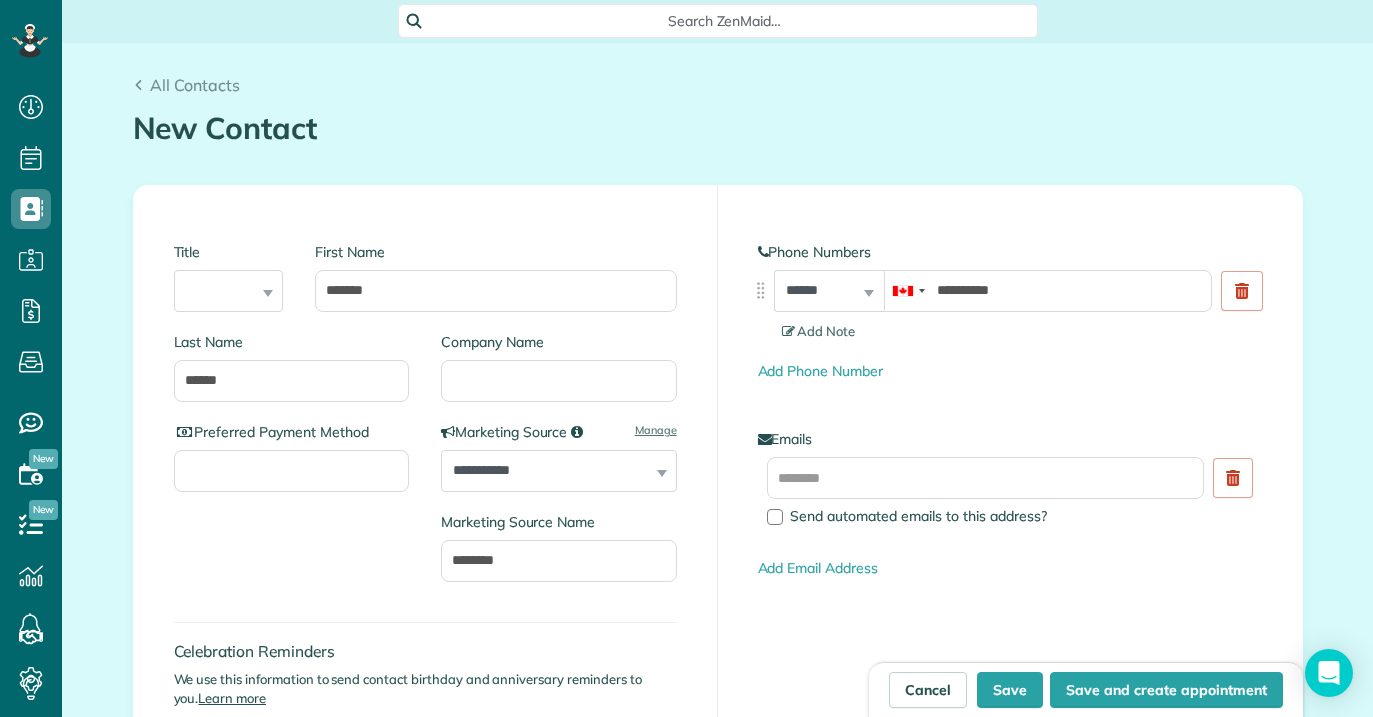 click on "Add Phone Number" at bounding box center [1010, 371] 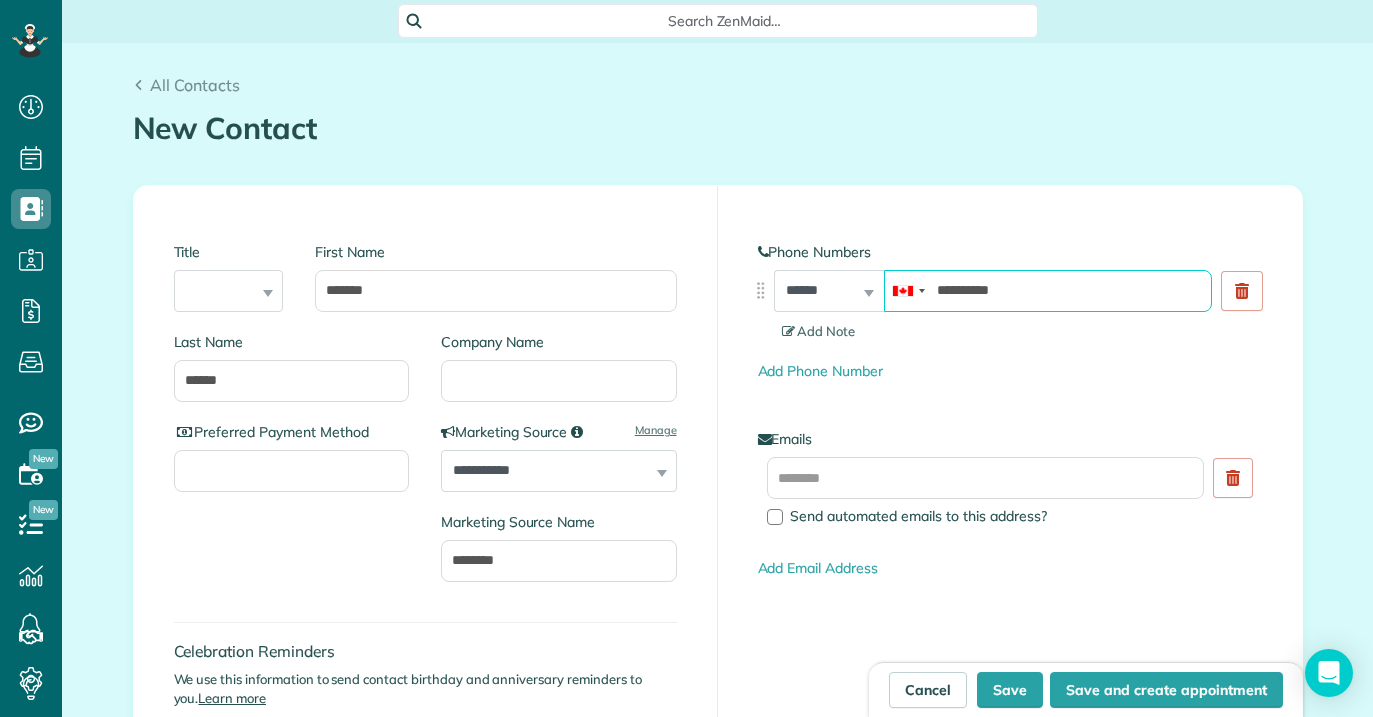 click on "**********" at bounding box center [1048, 291] 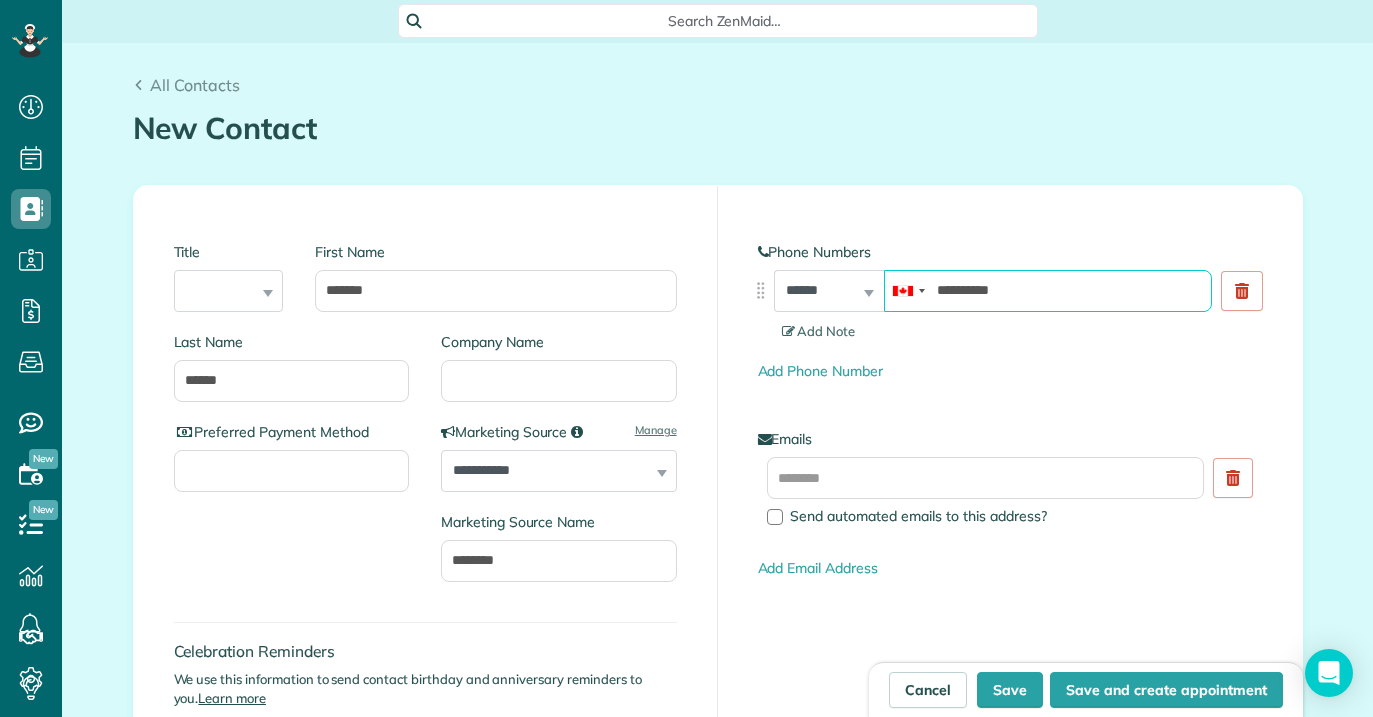 click on "Save" at bounding box center (1010, 690) 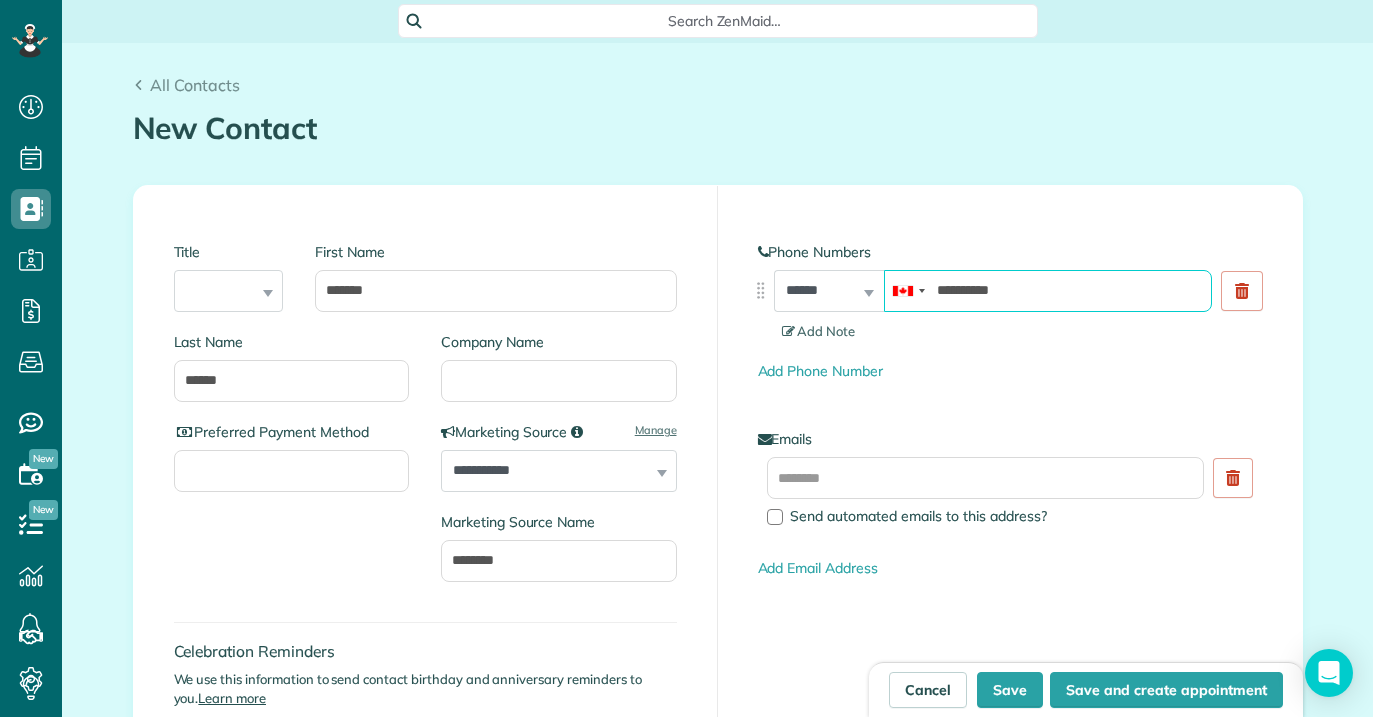 type on "**********" 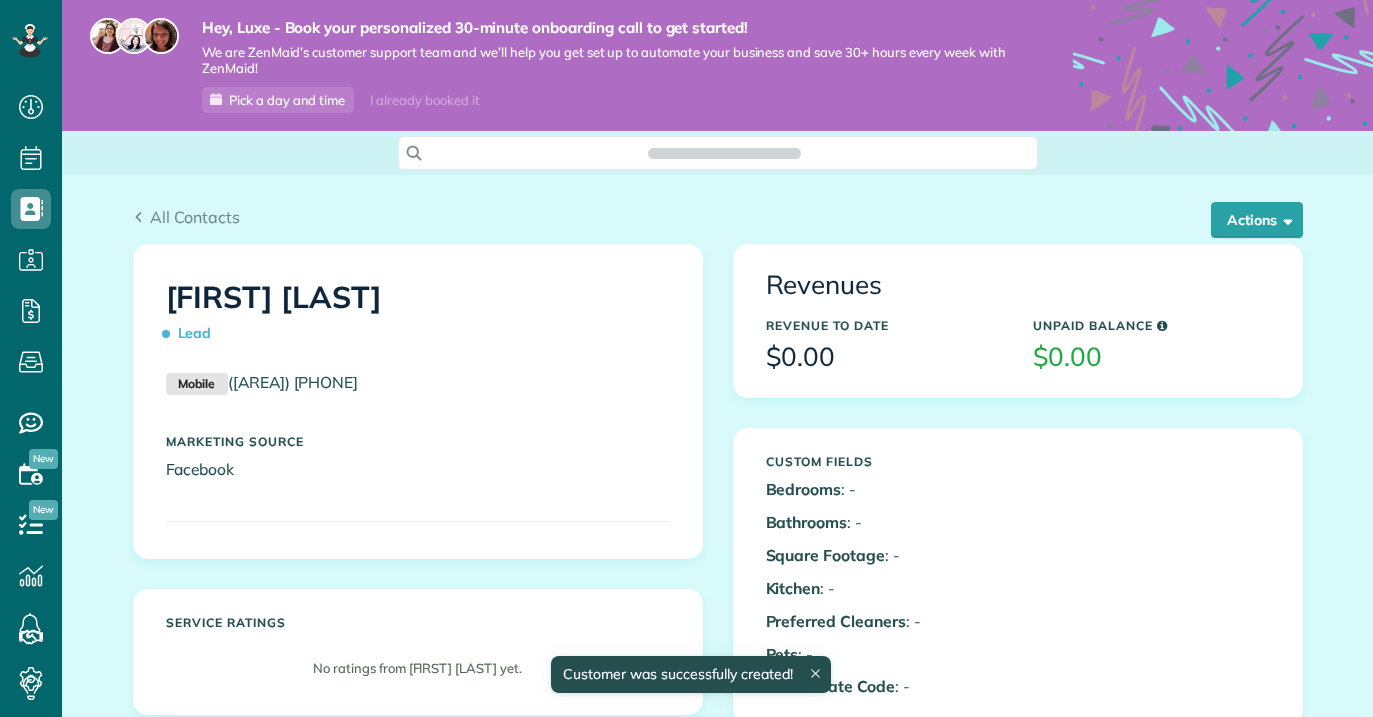 scroll, scrollTop: 0, scrollLeft: 0, axis: both 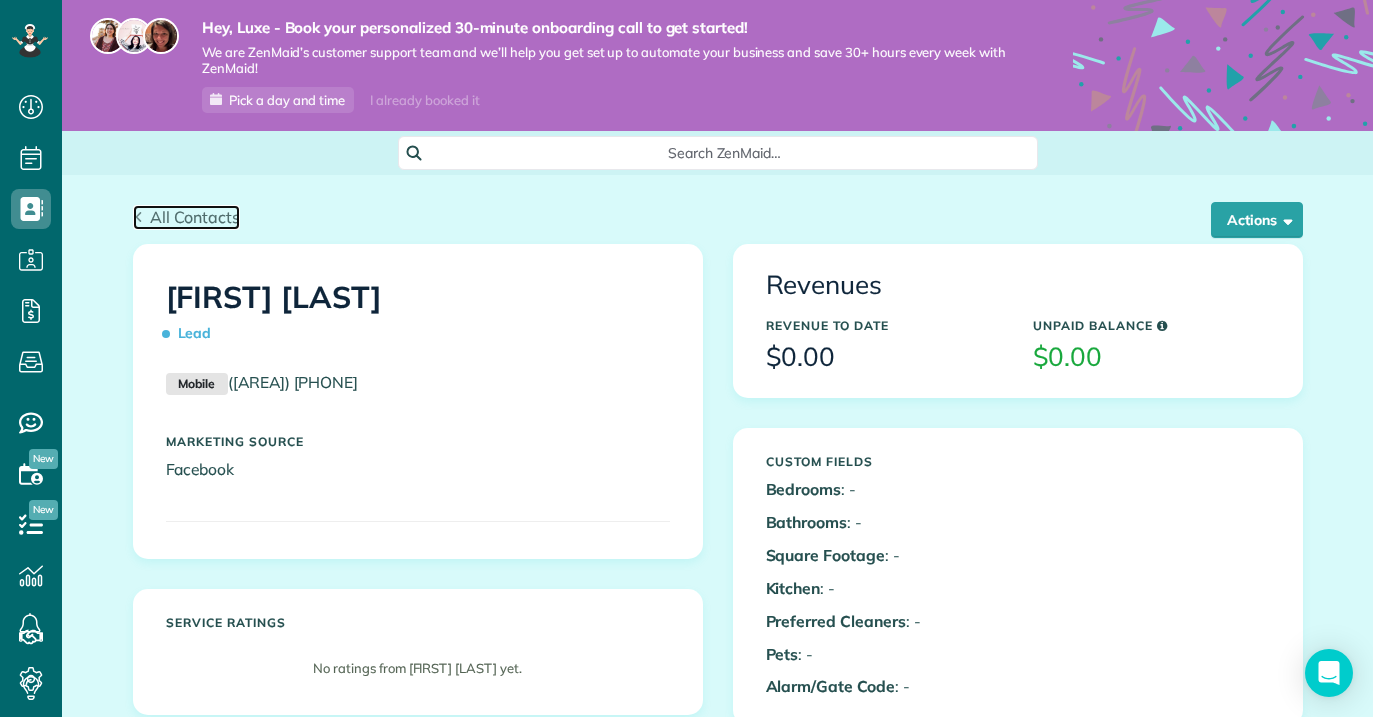 click on "All Contacts" at bounding box center [195, 217] 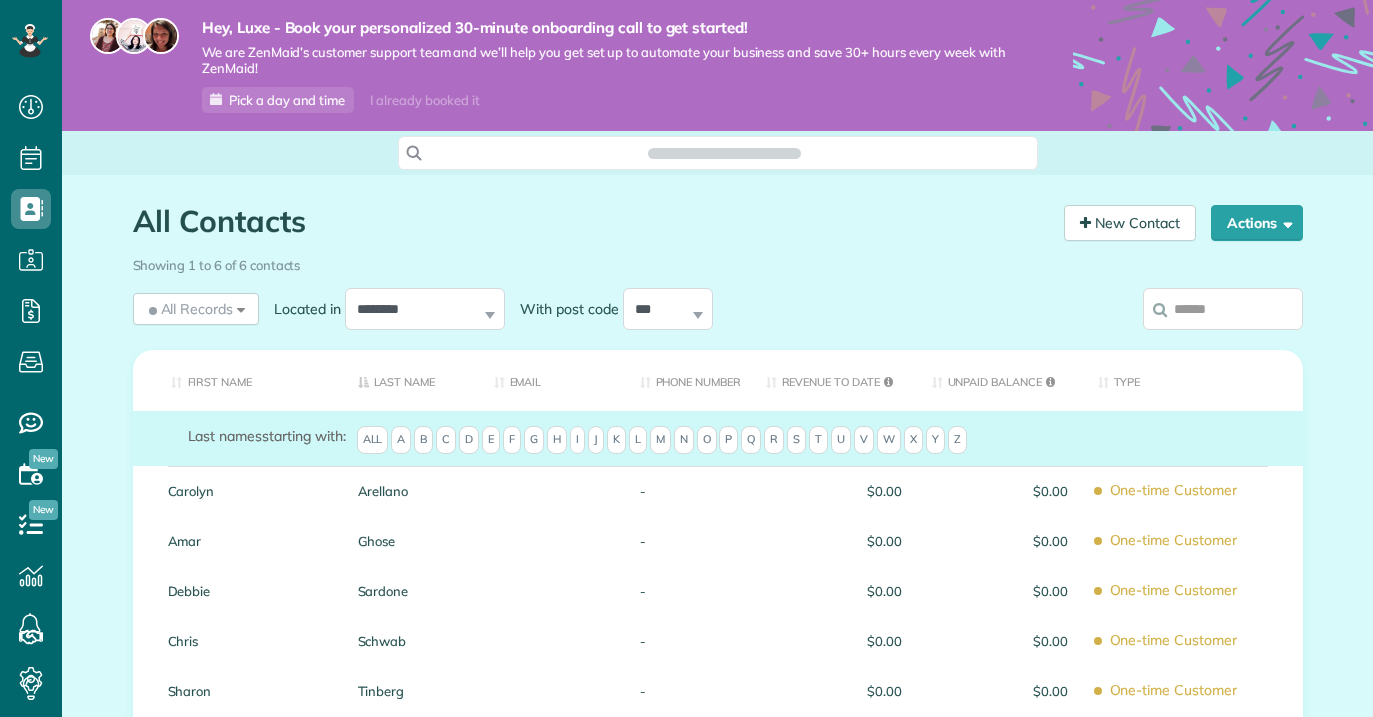 scroll, scrollTop: 0, scrollLeft: 0, axis: both 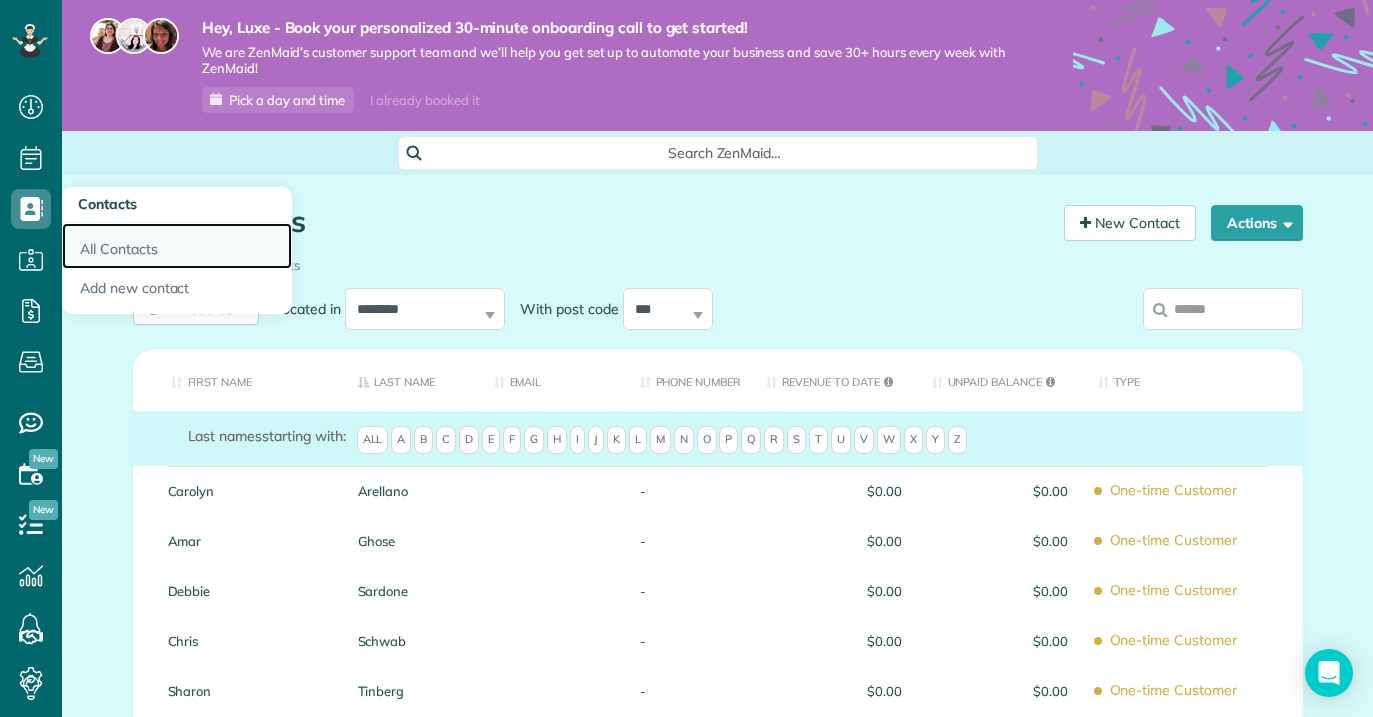 click on "All Contacts" at bounding box center (177, 246) 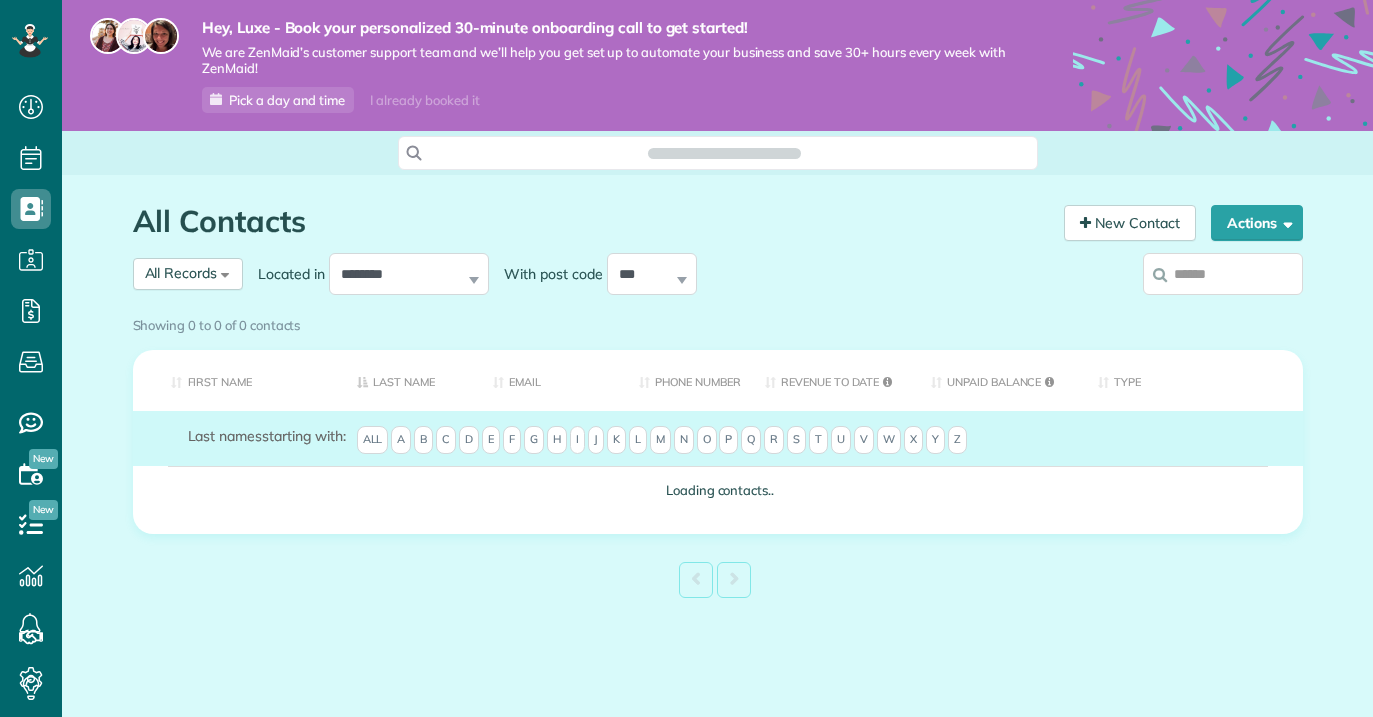 scroll, scrollTop: 0, scrollLeft: 0, axis: both 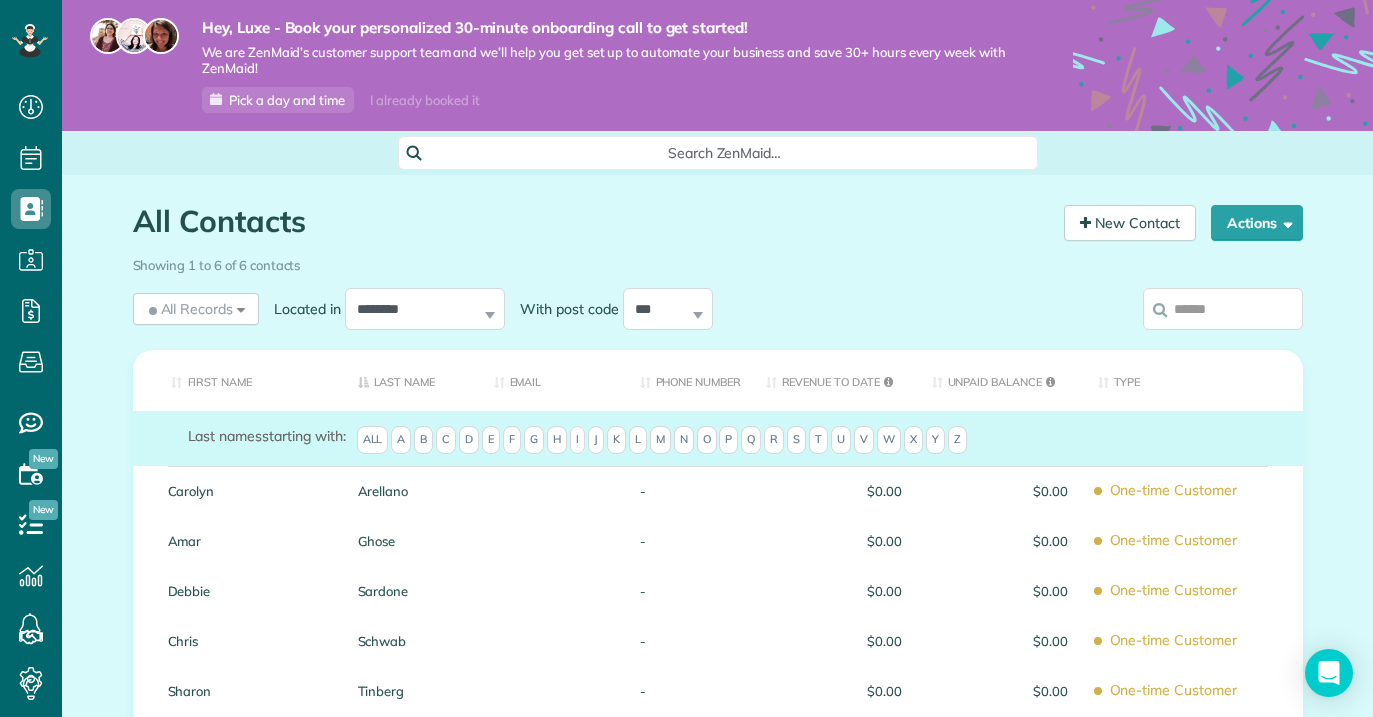 click on "C" at bounding box center (446, 440) 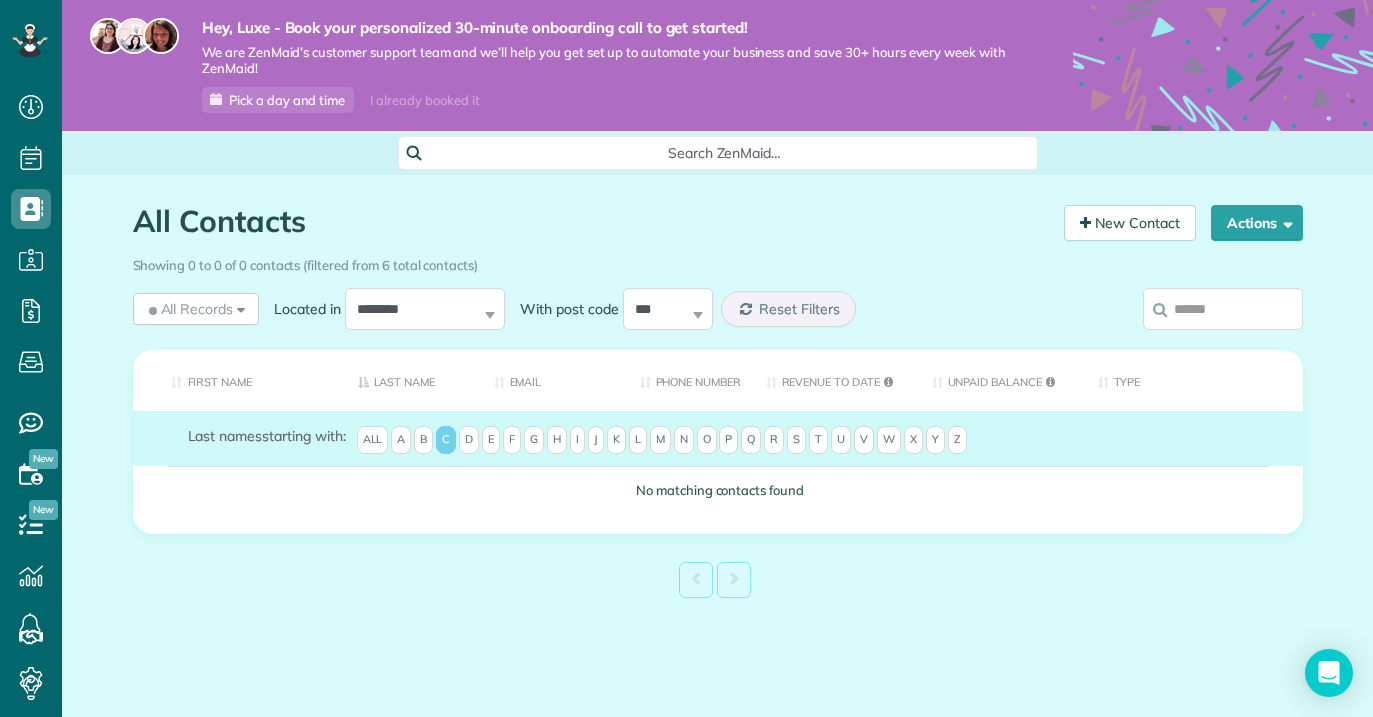 click on "W" at bounding box center (889, 440) 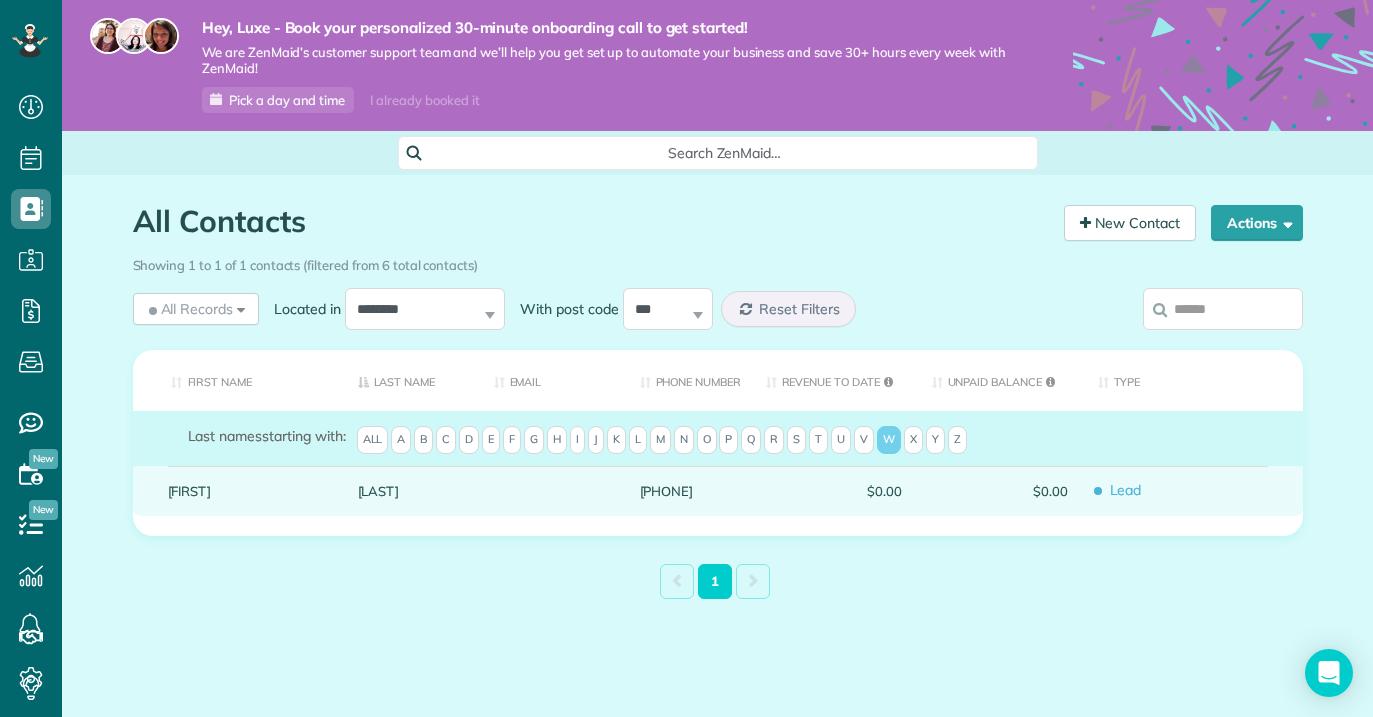 click at bounding box center [552, 491] 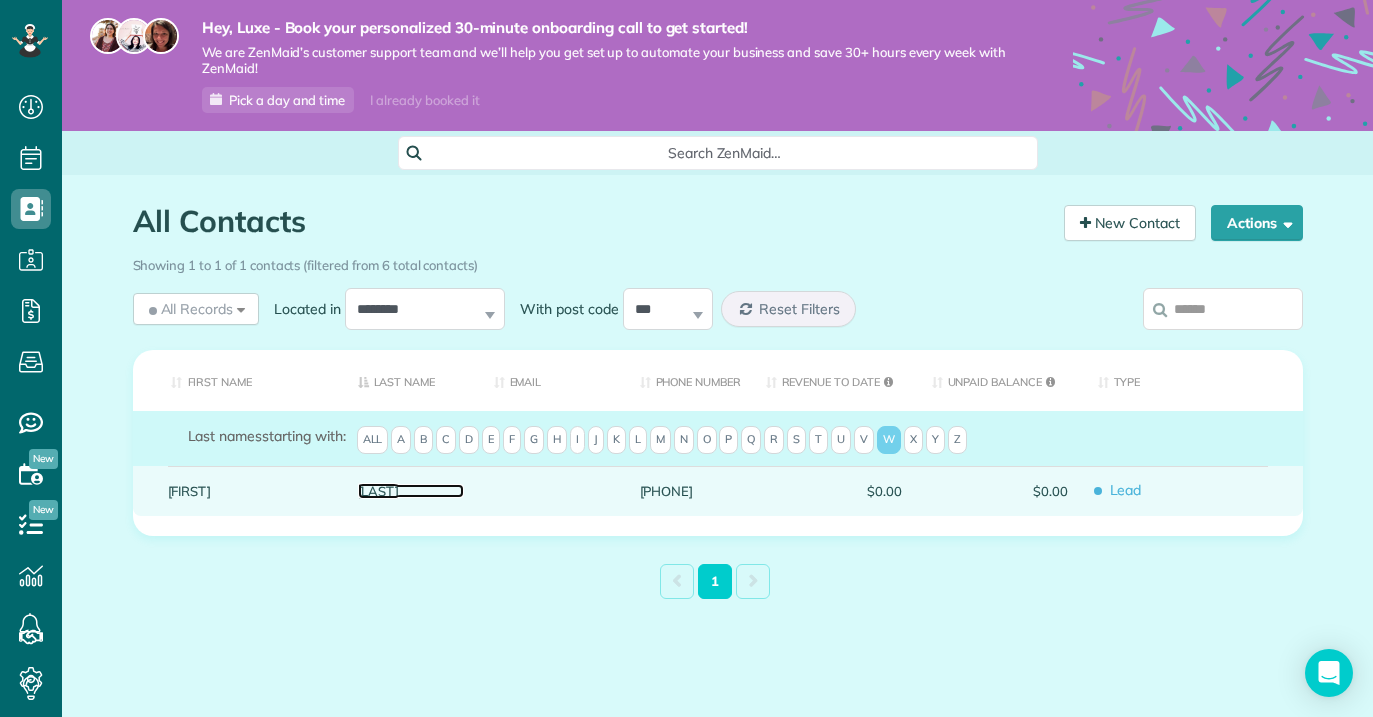 click on "Wright" at bounding box center [411, 491] 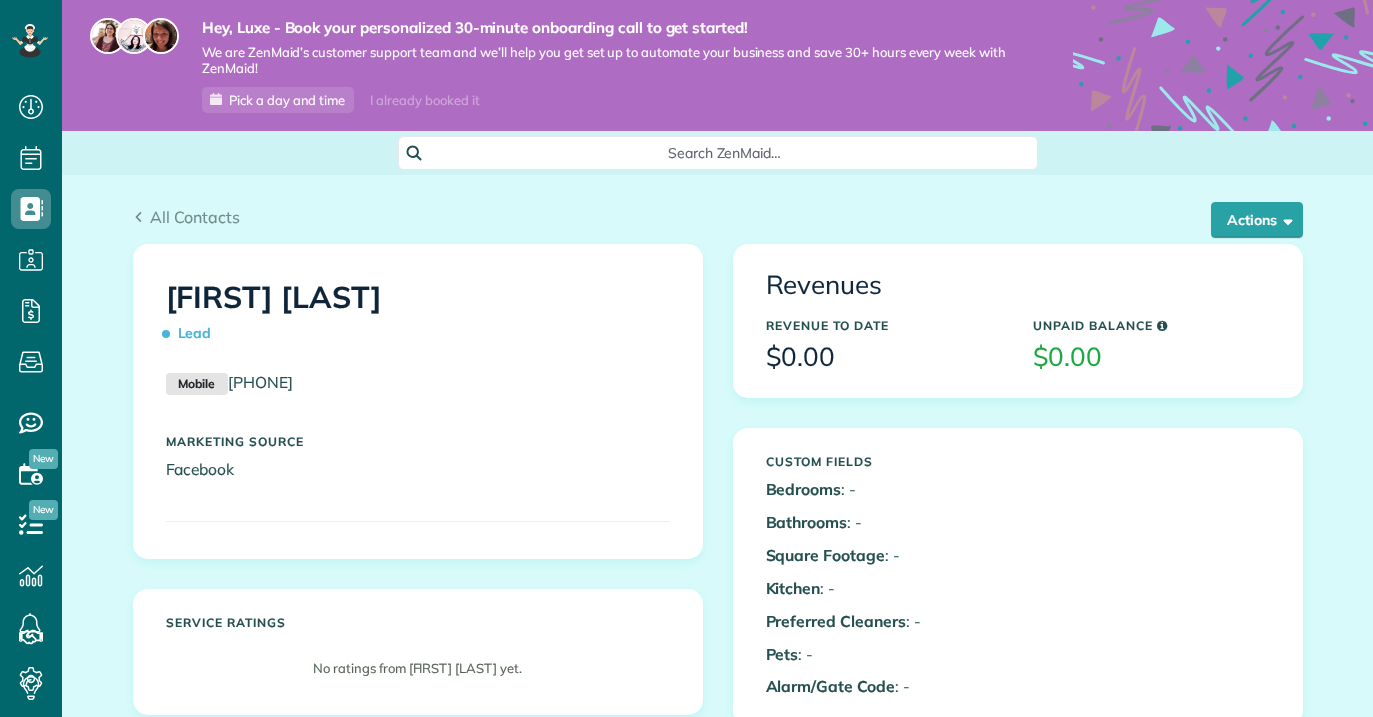 scroll, scrollTop: 0, scrollLeft: 0, axis: both 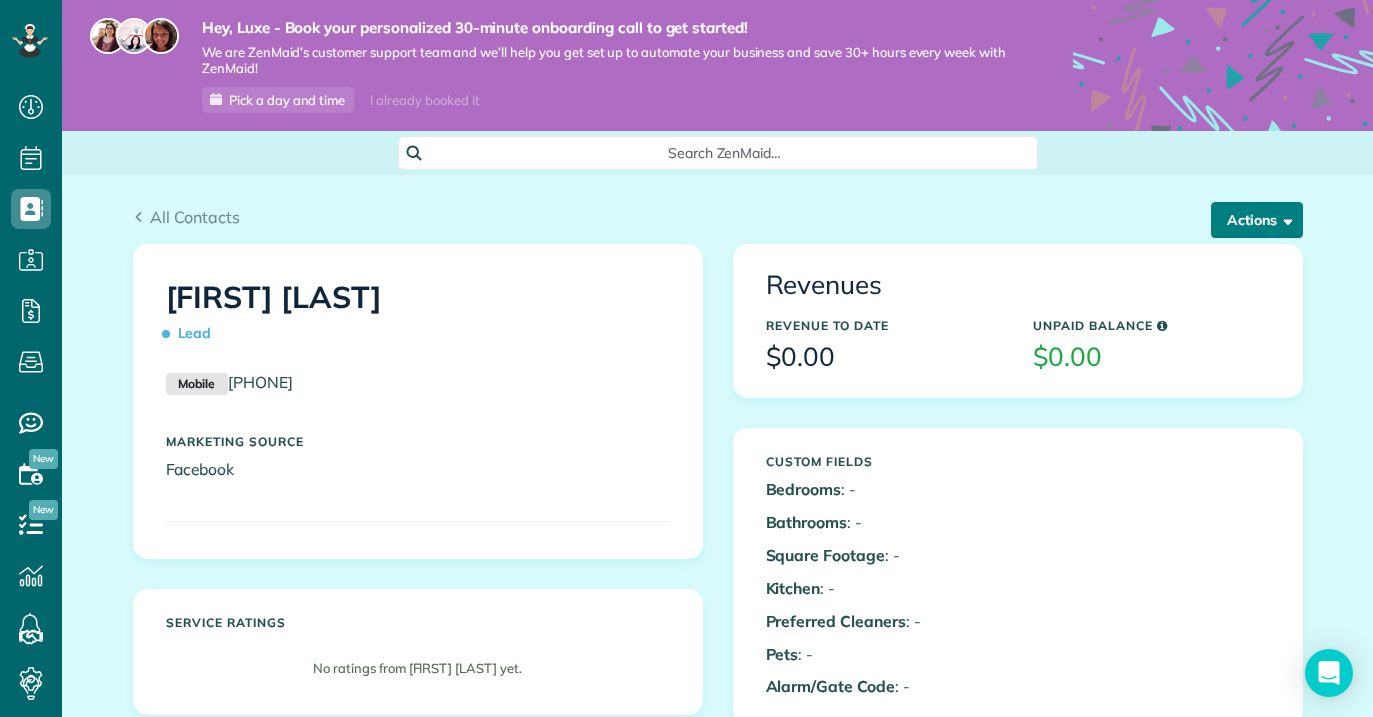 click at bounding box center [1284, 219] 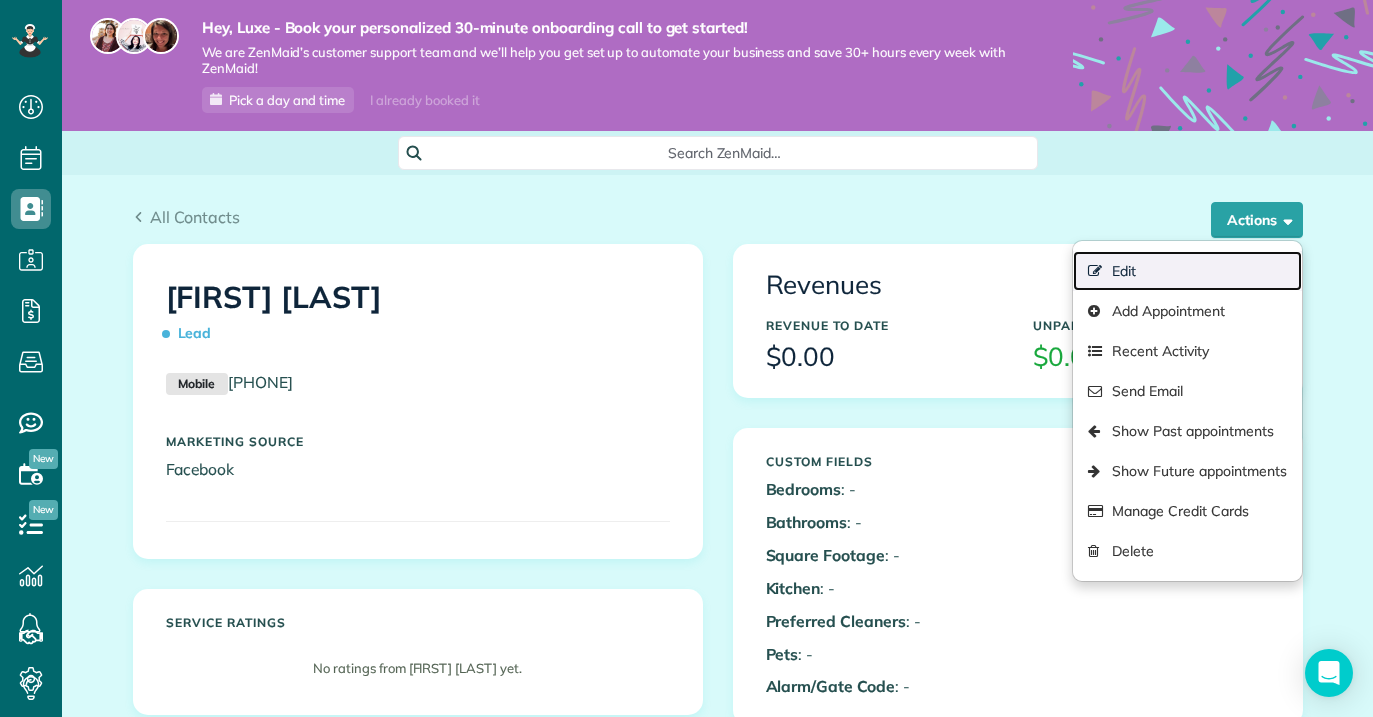 click on "Edit" at bounding box center [1187, 271] 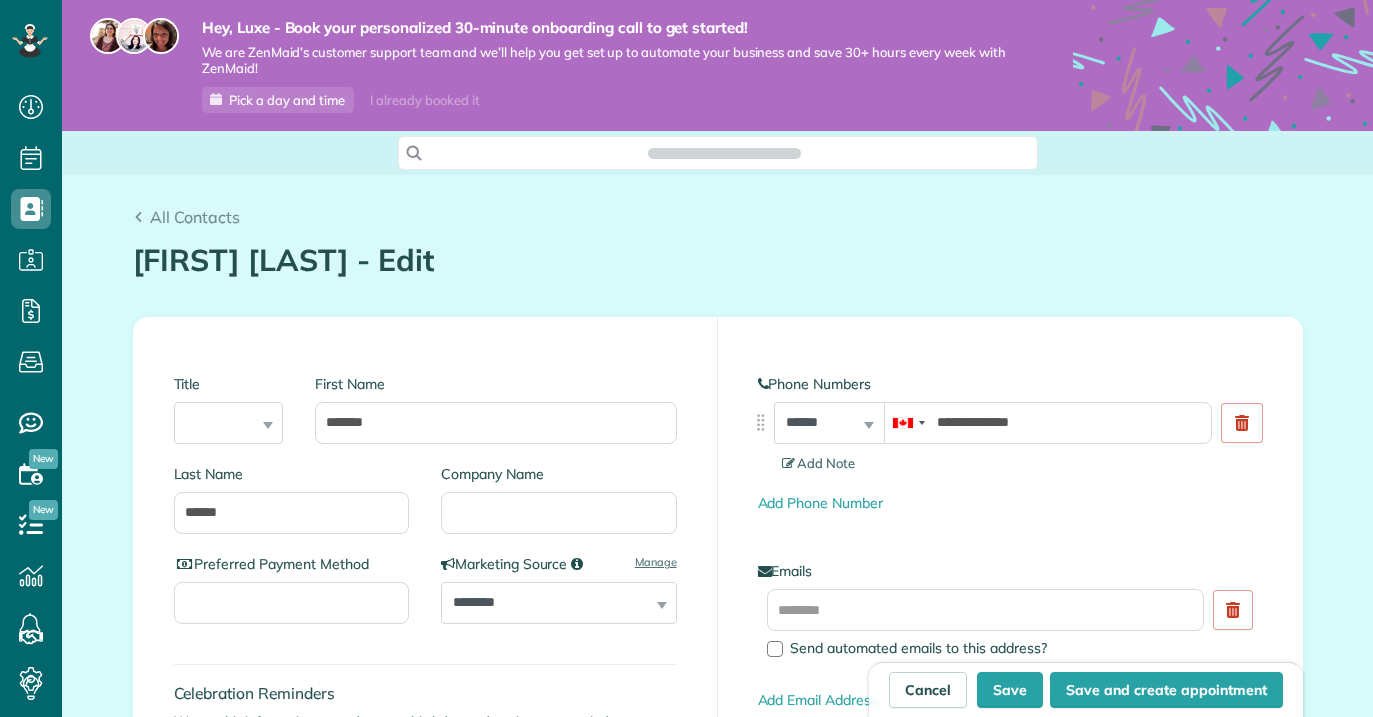 scroll, scrollTop: 0, scrollLeft: 0, axis: both 